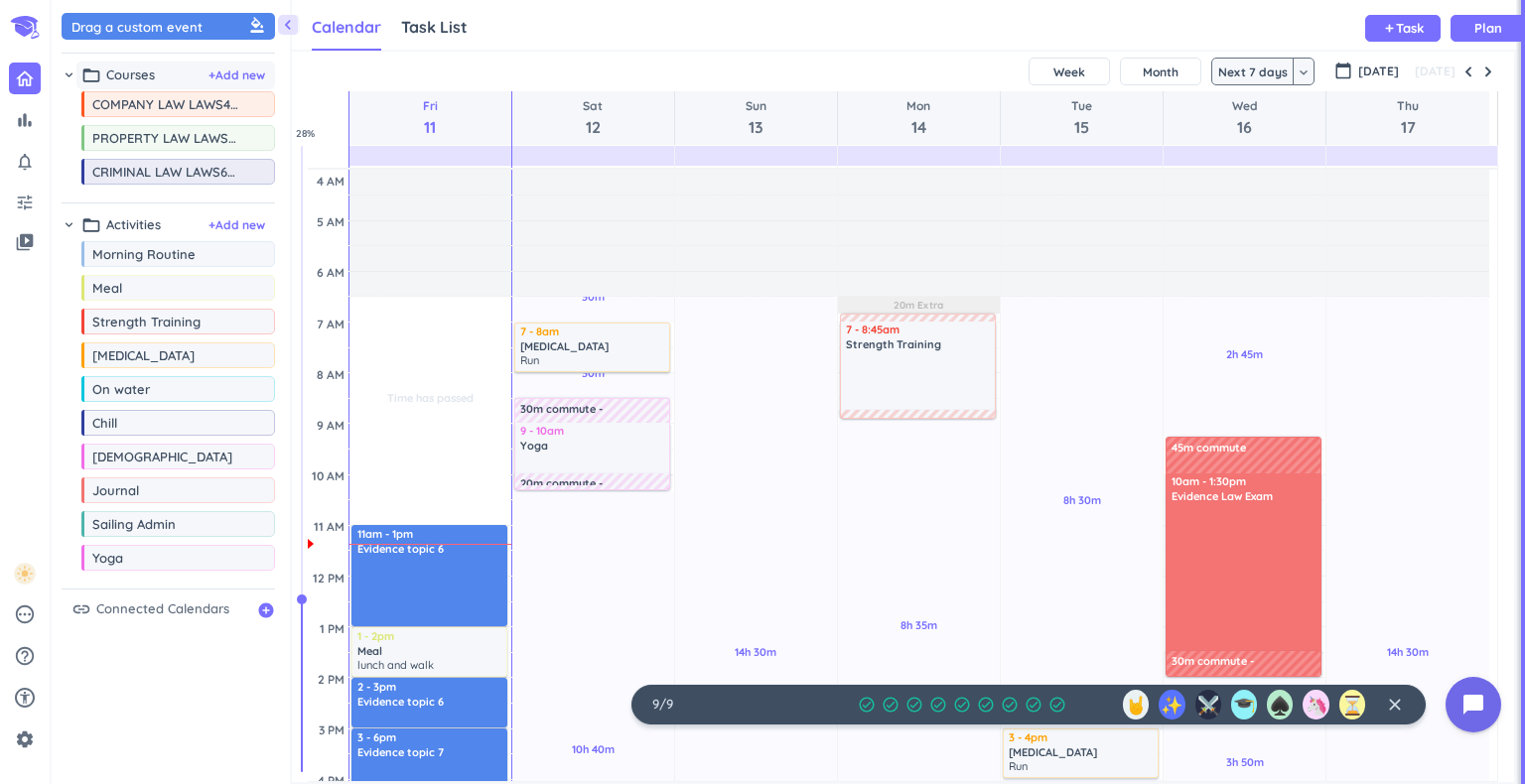 scroll, scrollTop: 0, scrollLeft: 0, axis: both 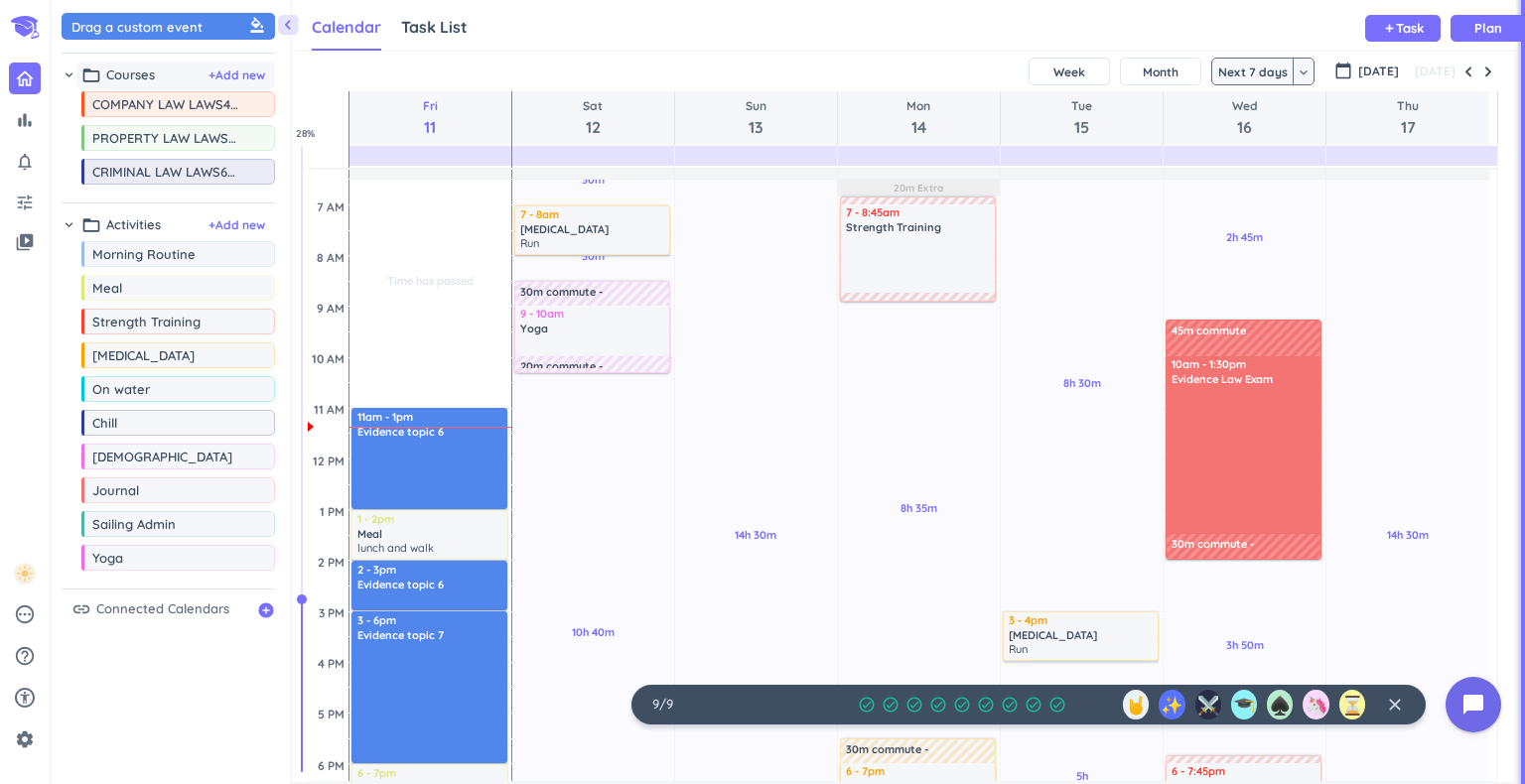 click on "Courses" at bounding box center (130, 75) 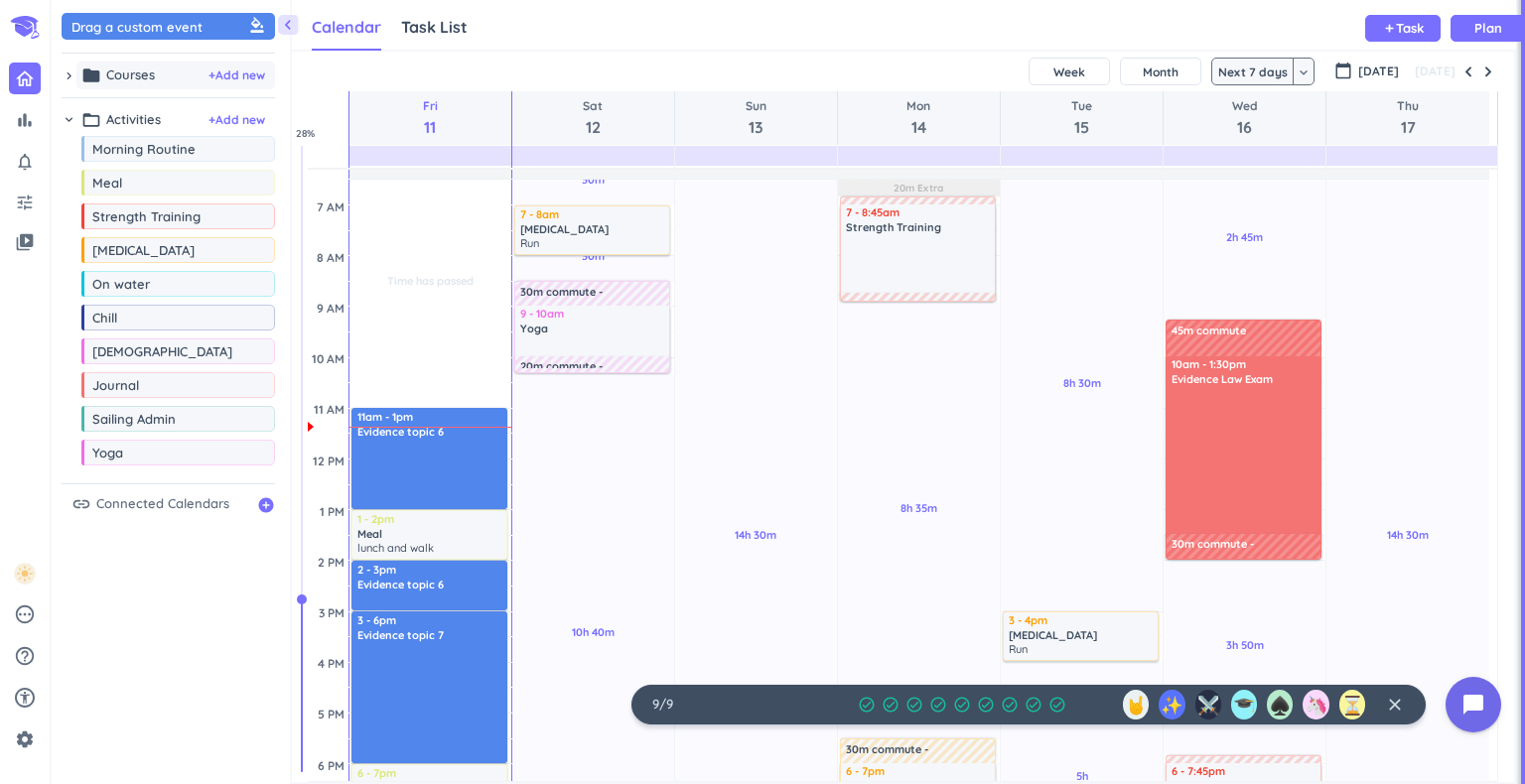 click on "Courses" at bounding box center [130, 75] 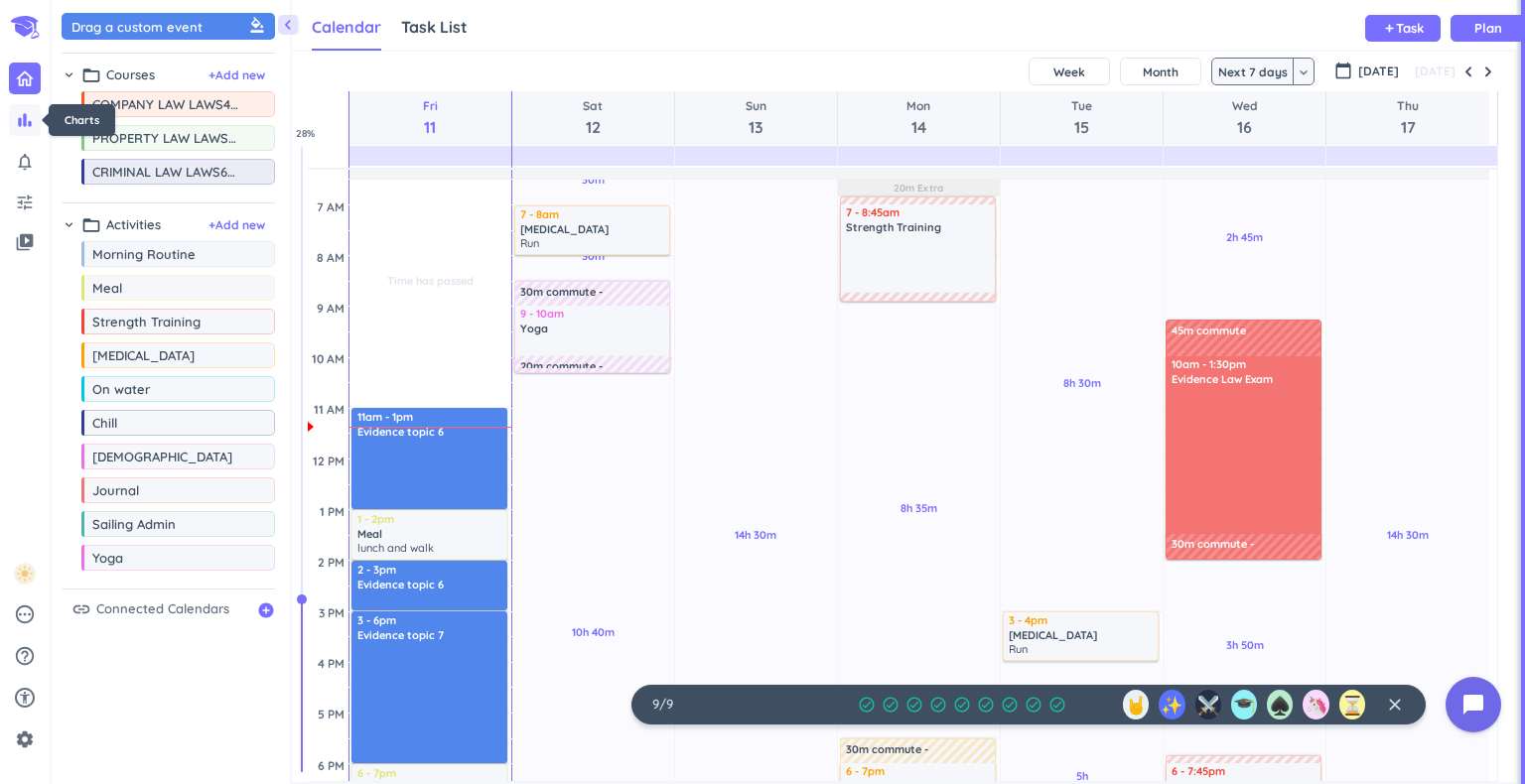 click on "bar_chart" at bounding box center (25, 120) 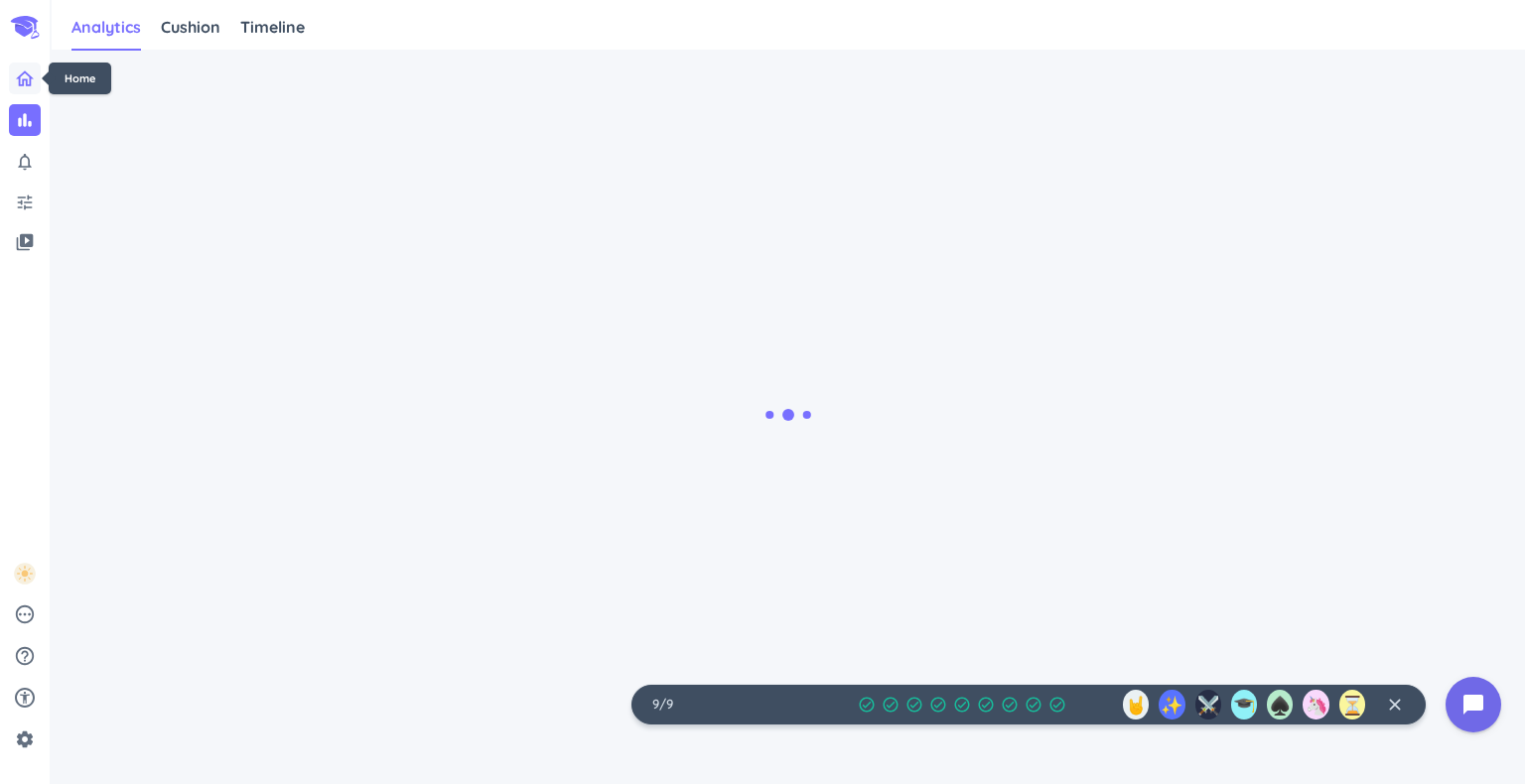 click at bounding box center (25, 78) 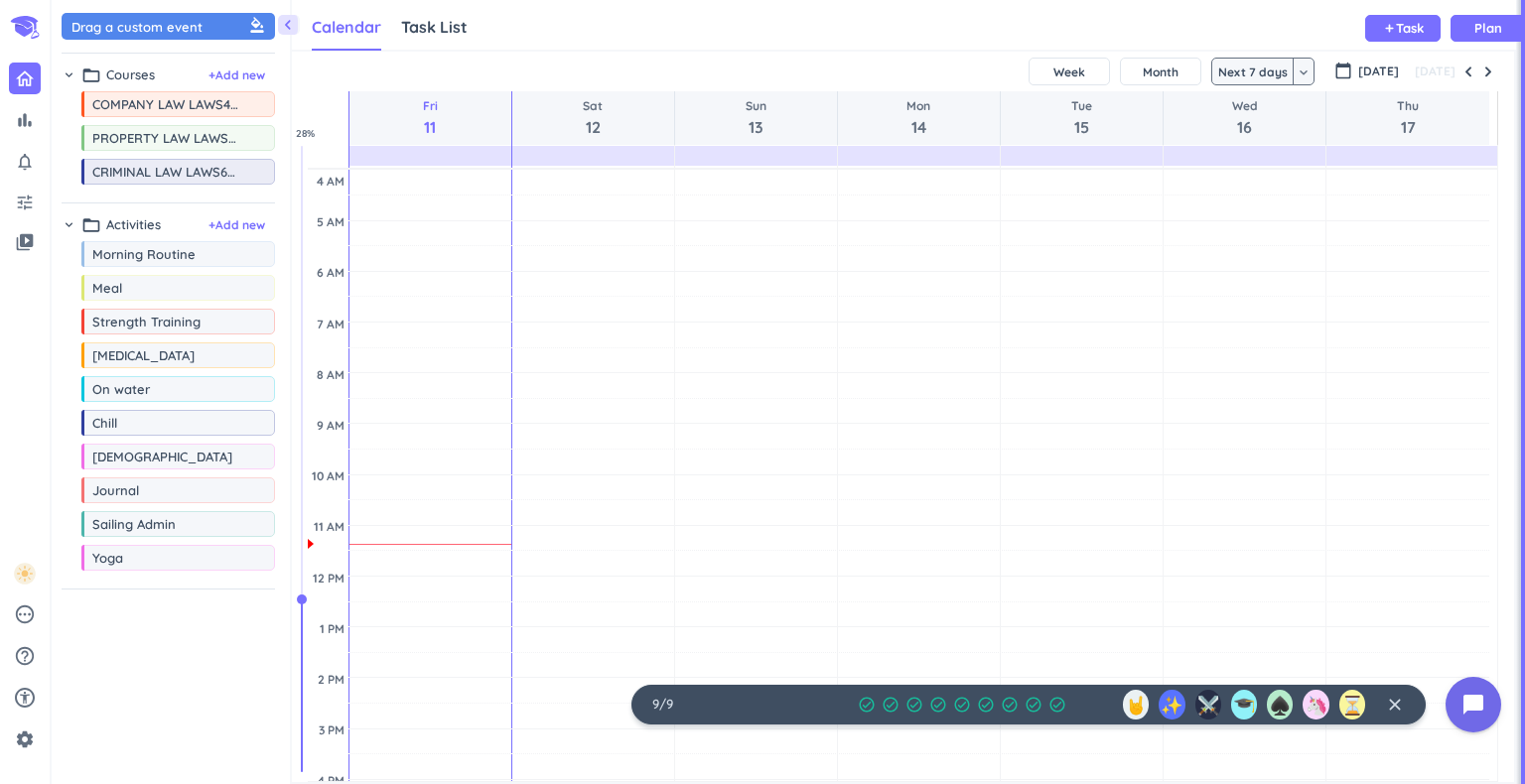 scroll, scrollTop: 8, scrollLeft: 9, axis: both 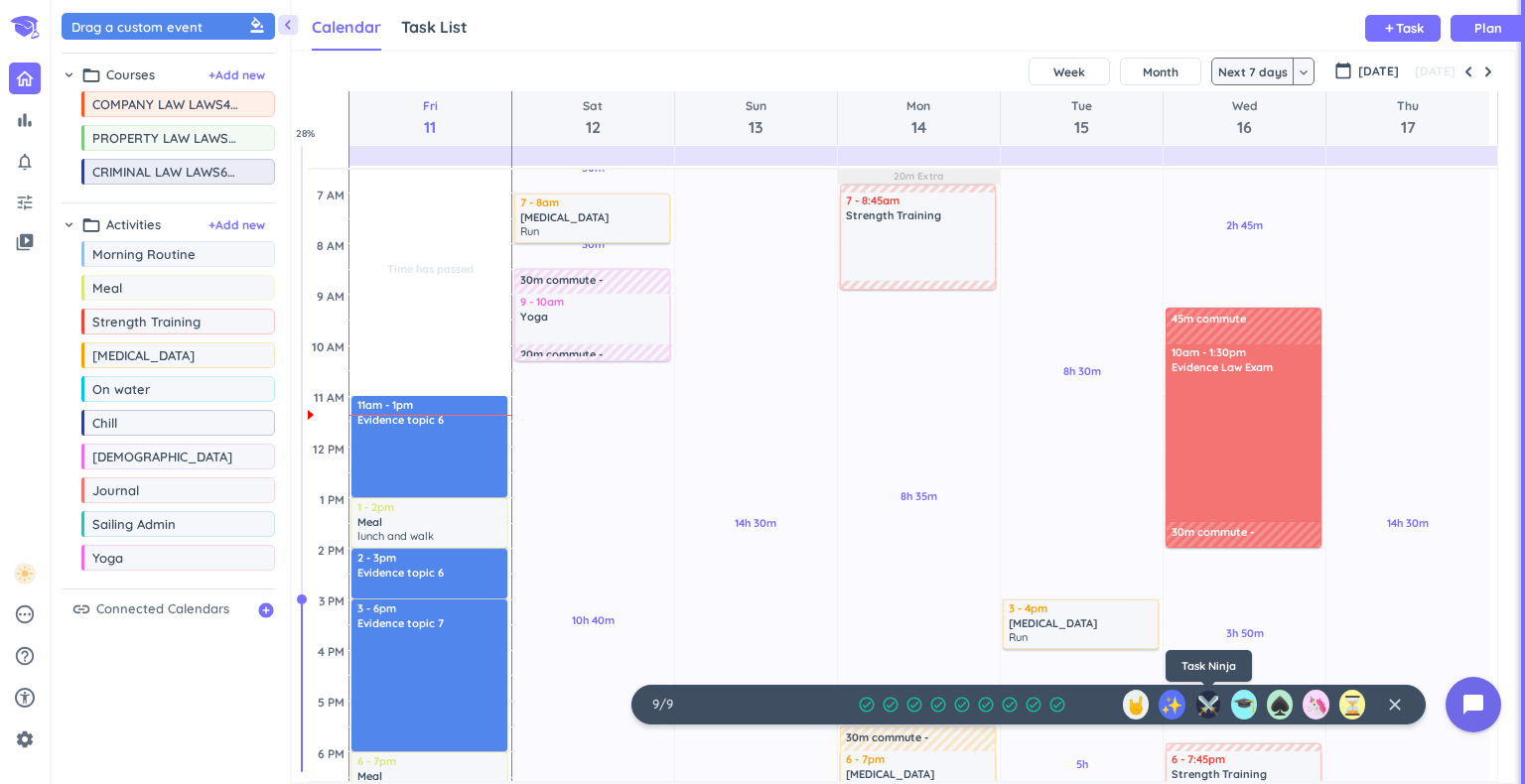 click on "⚔️" at bounding box center (1208, 705) 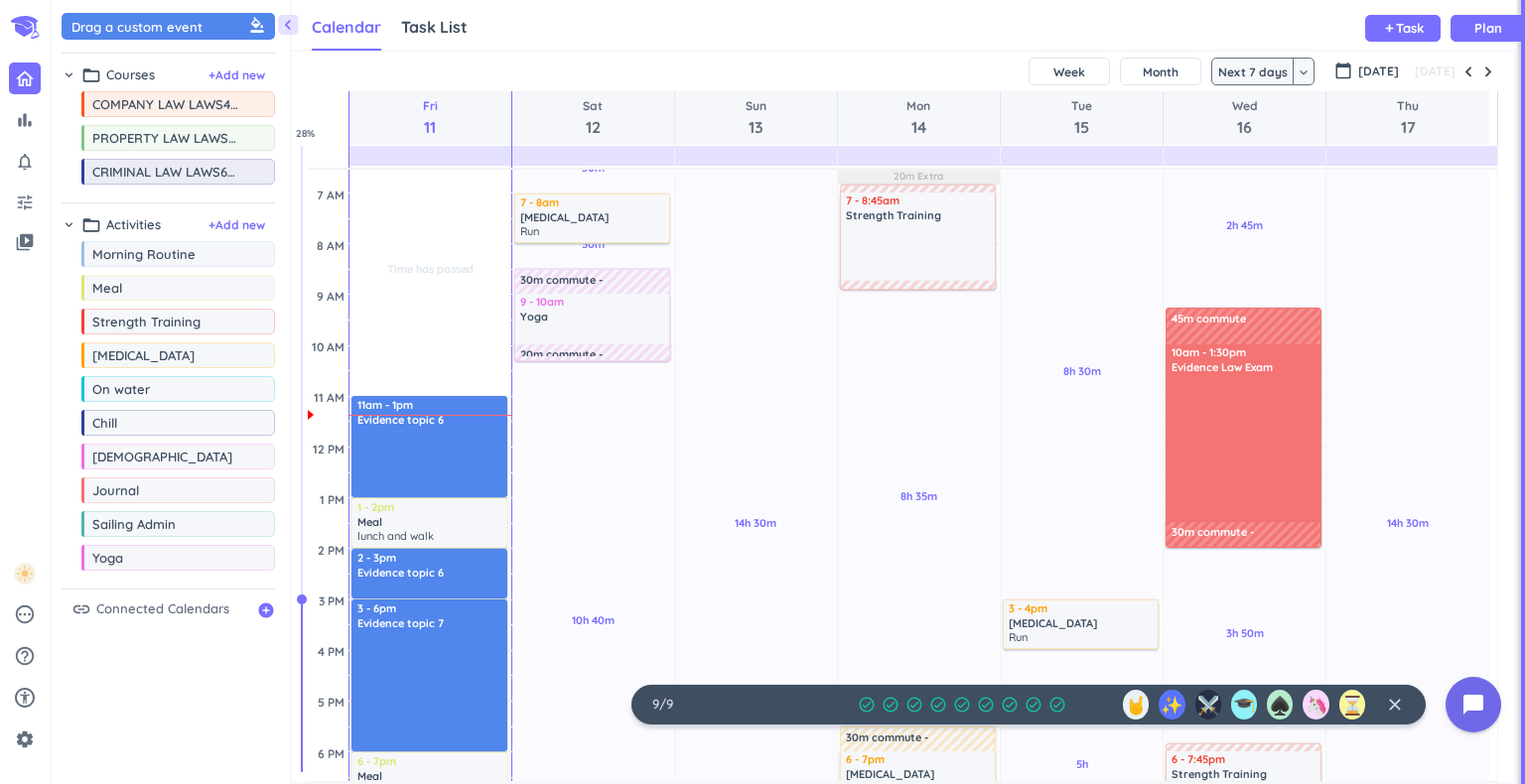 click on "close" at bounding box center (1395, 705) 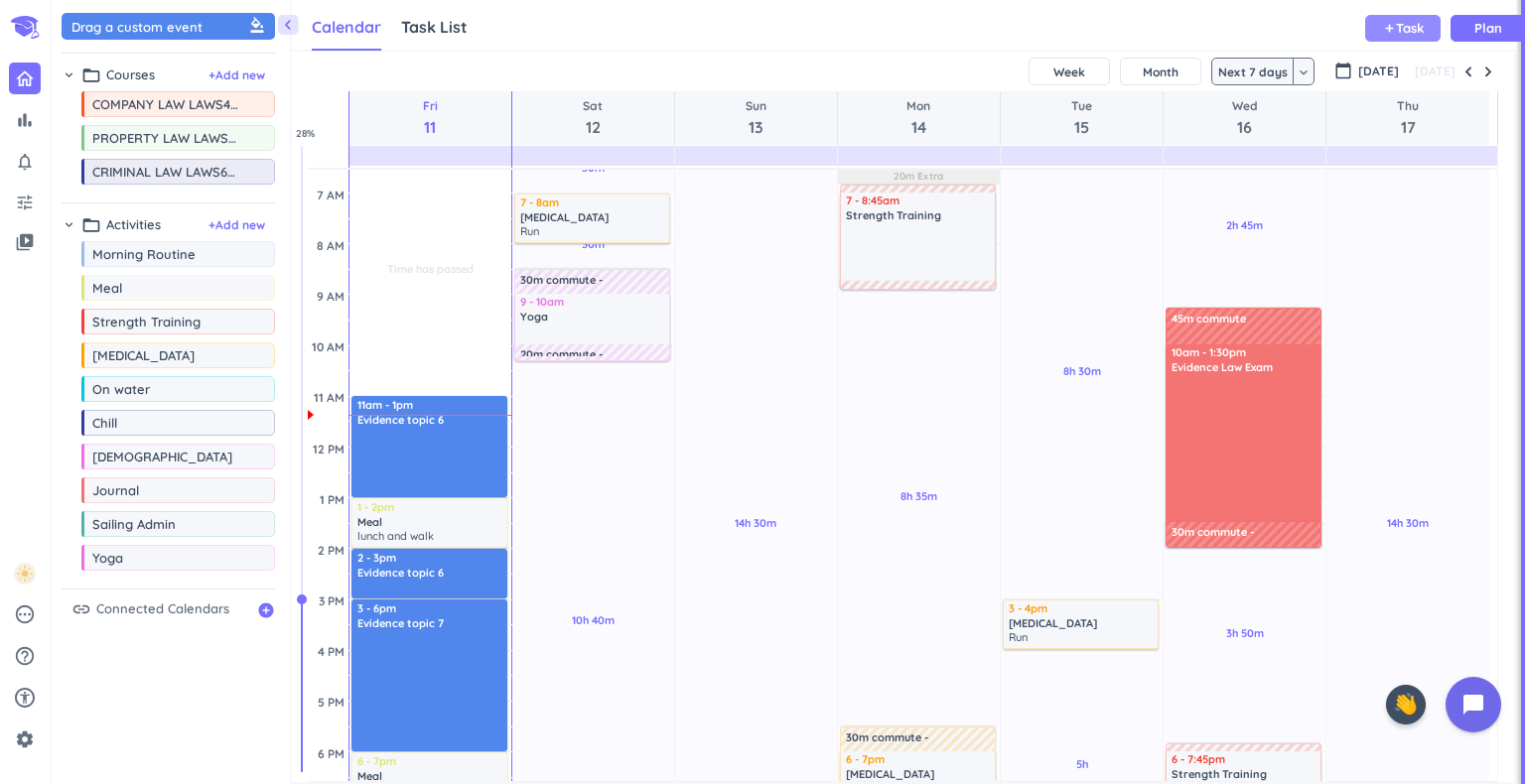 click on "Task" at bounding box center [1410, 28] 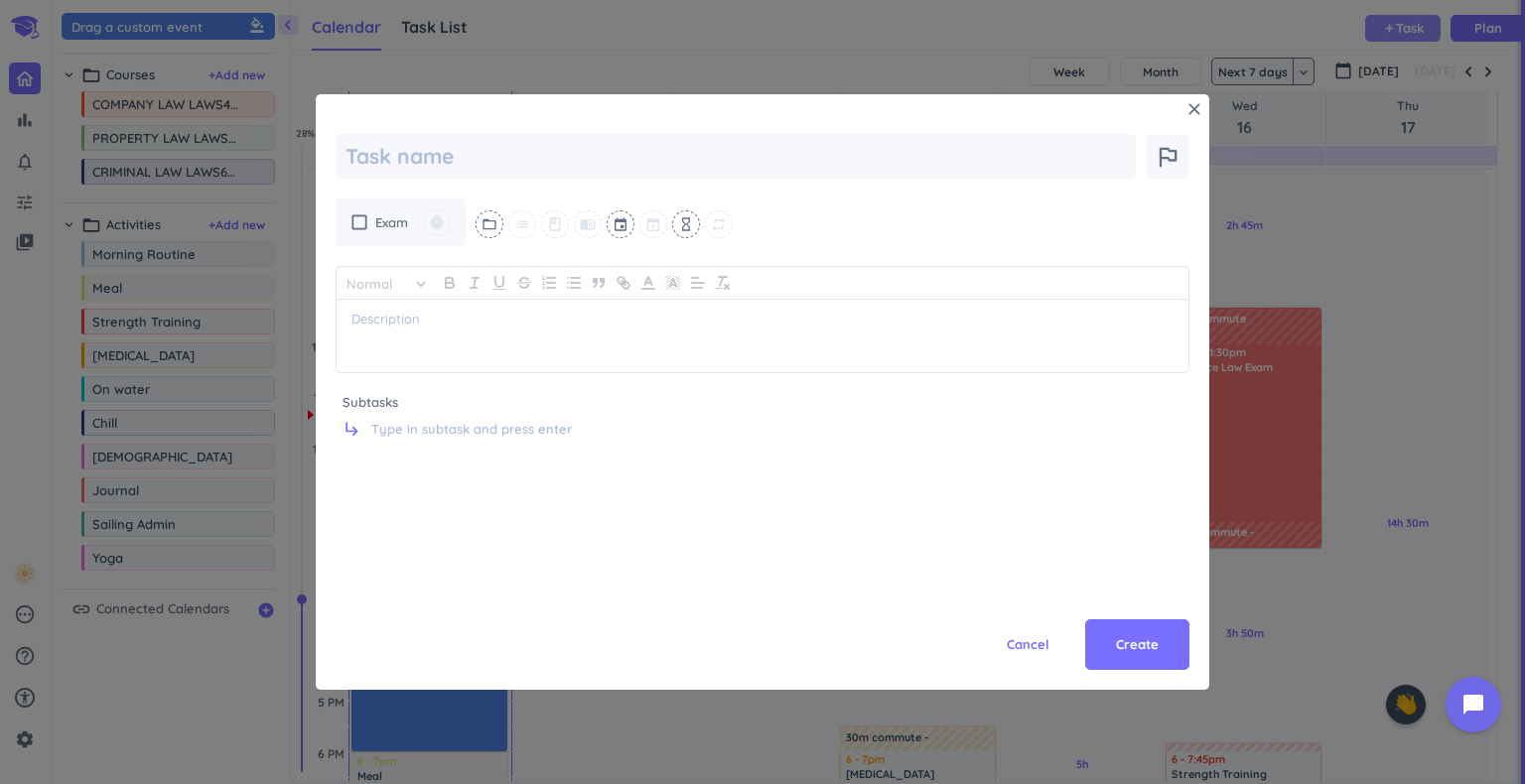 scroll, scrollTop: 0, scrollLeft: 0, axis: both 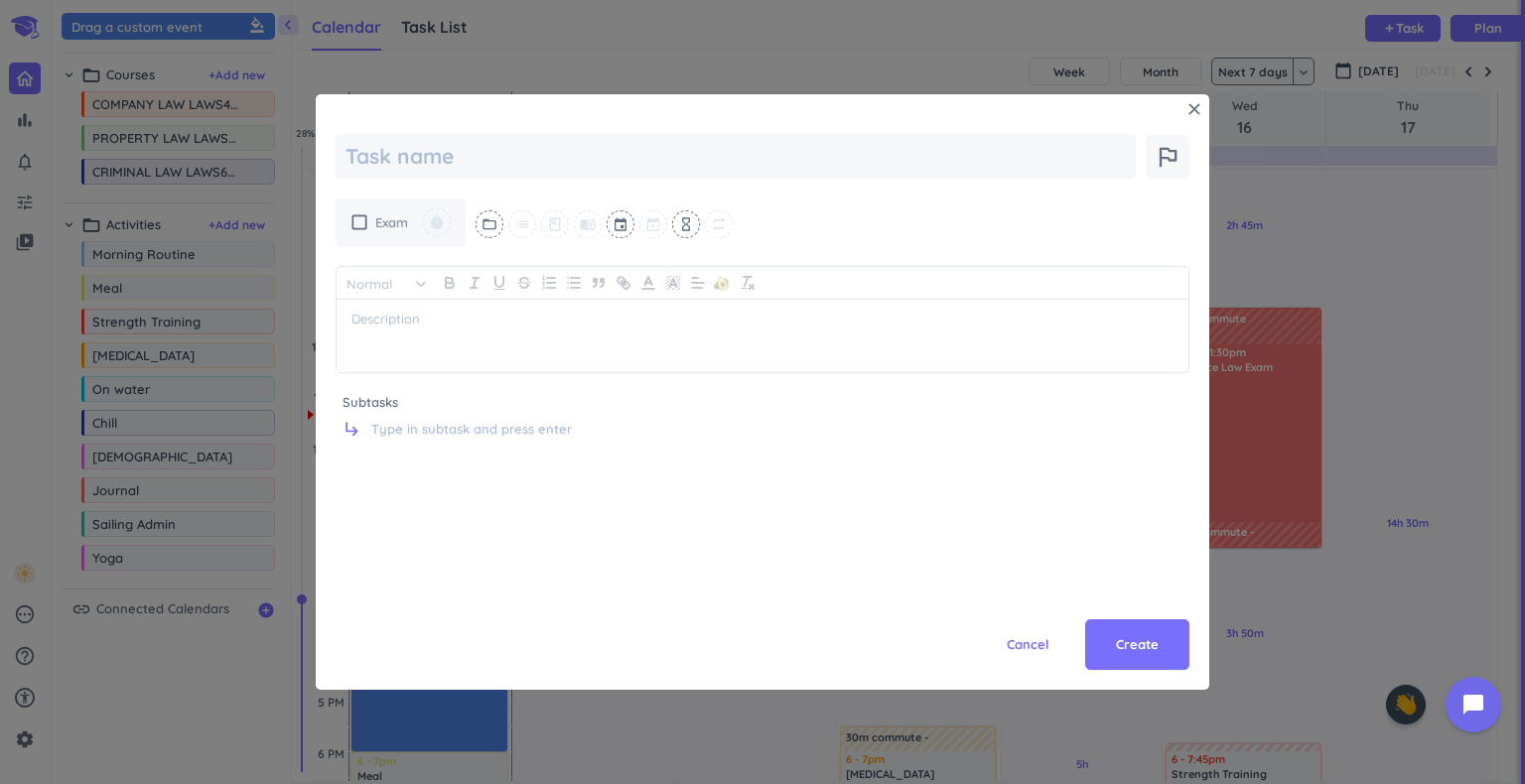 click on "check_box_outline_blank" at bounding box center [359, 222] 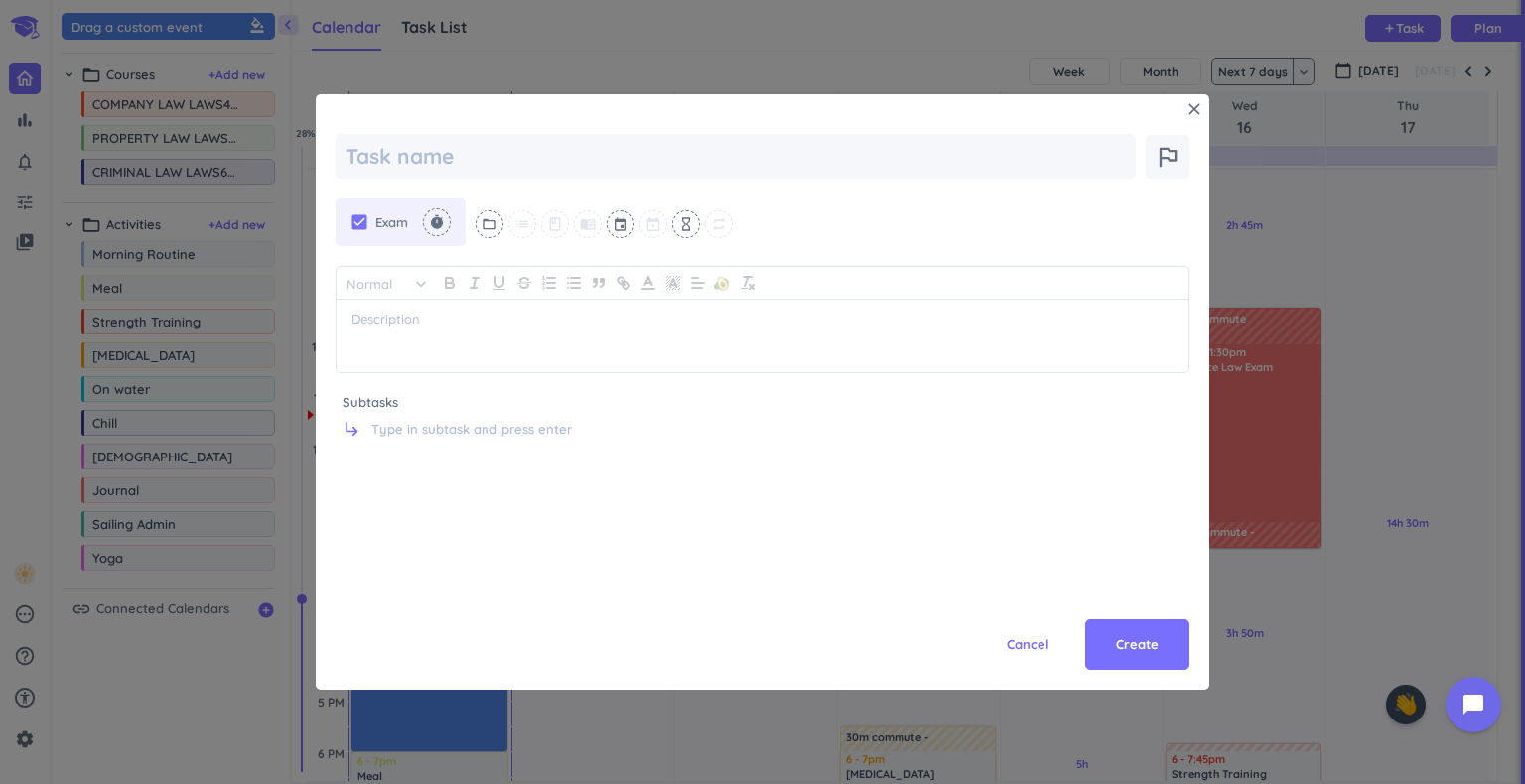click on "check_box" at bounding box center (359, 222) 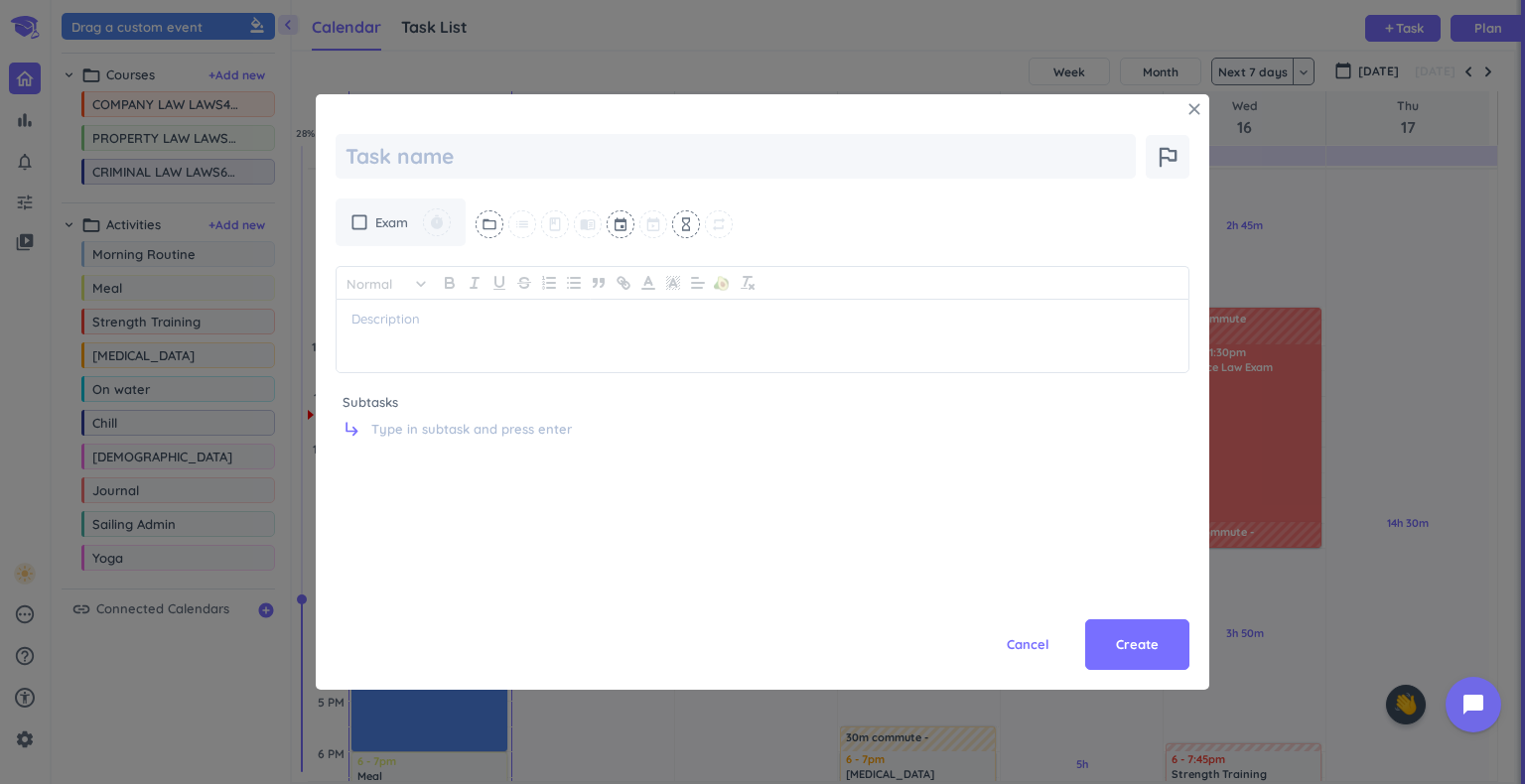 click on "close" at bounding box center (1194, 109) 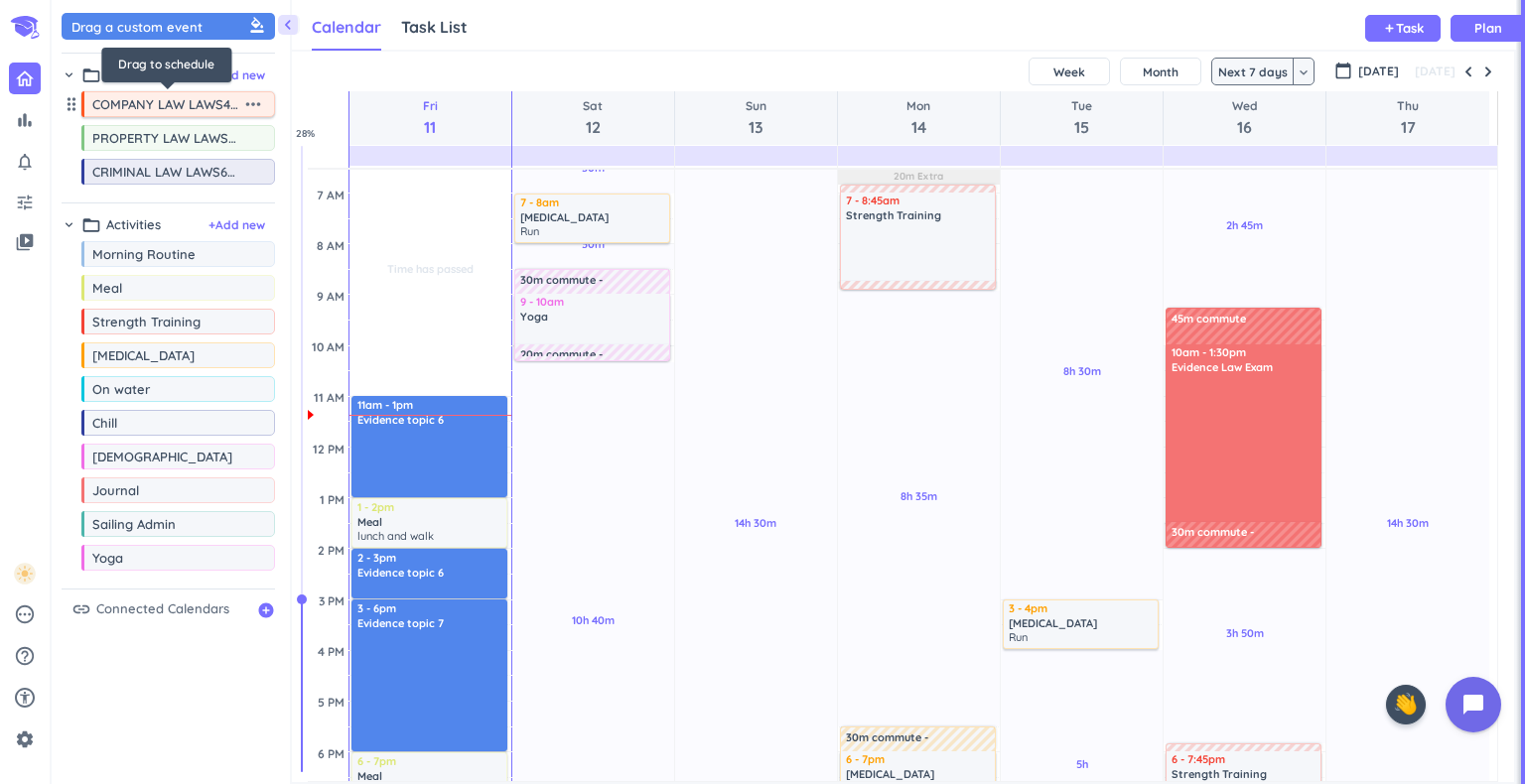 click on "COMPANY LAW LAWS4005" at bounding box center (167, 104) 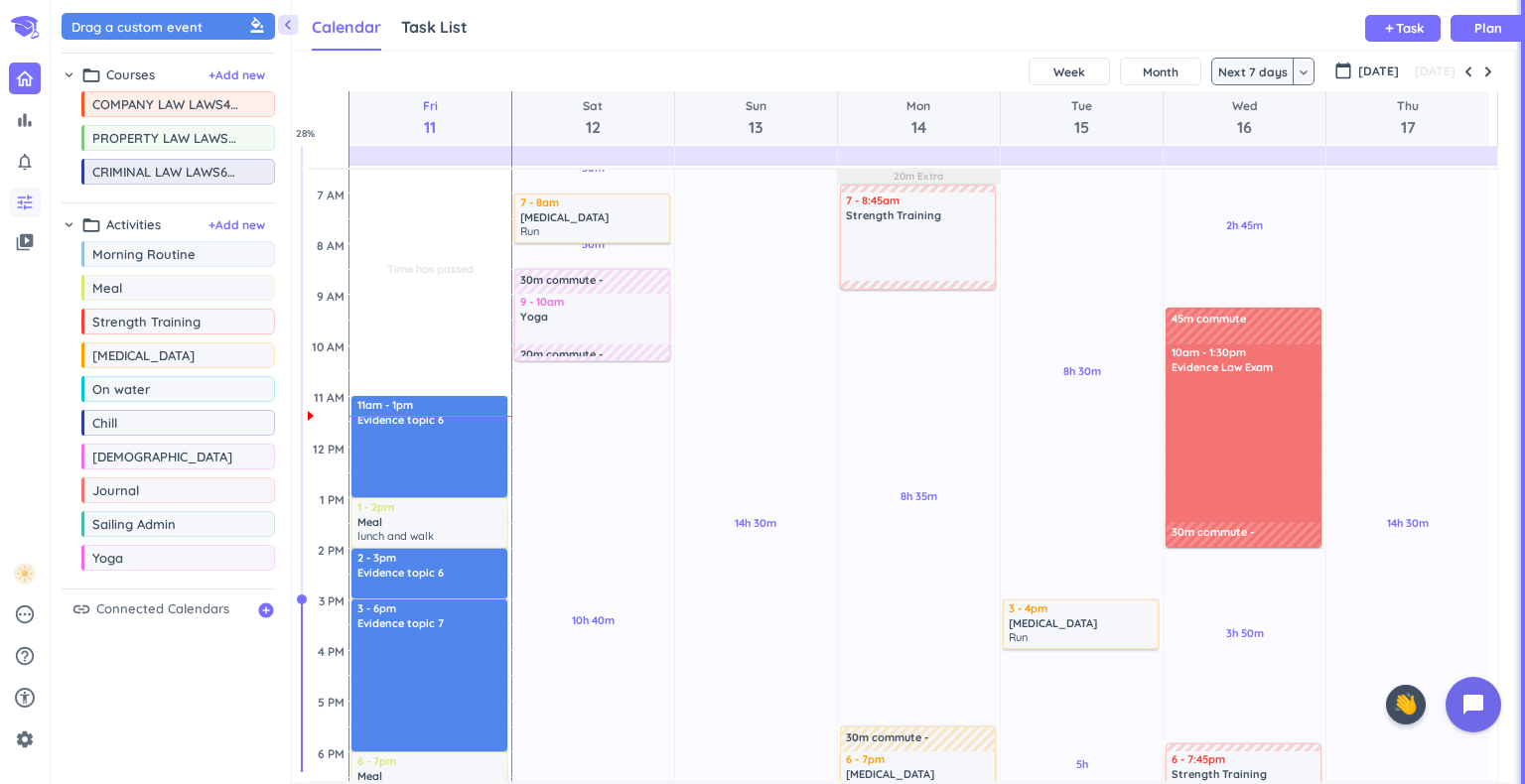 click on "tune" at bounding box center (25, 202) 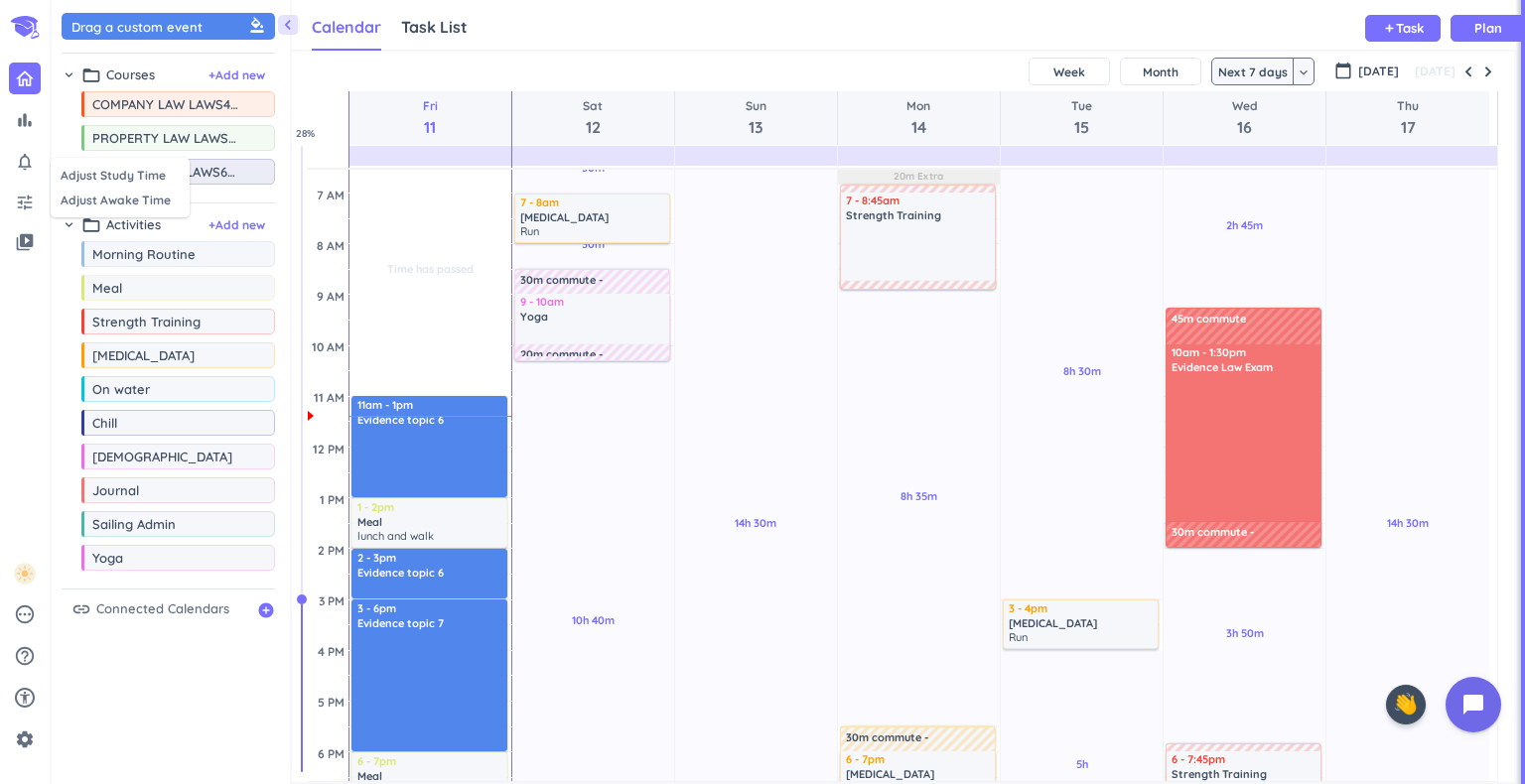 click at bounding box center (762, 392) 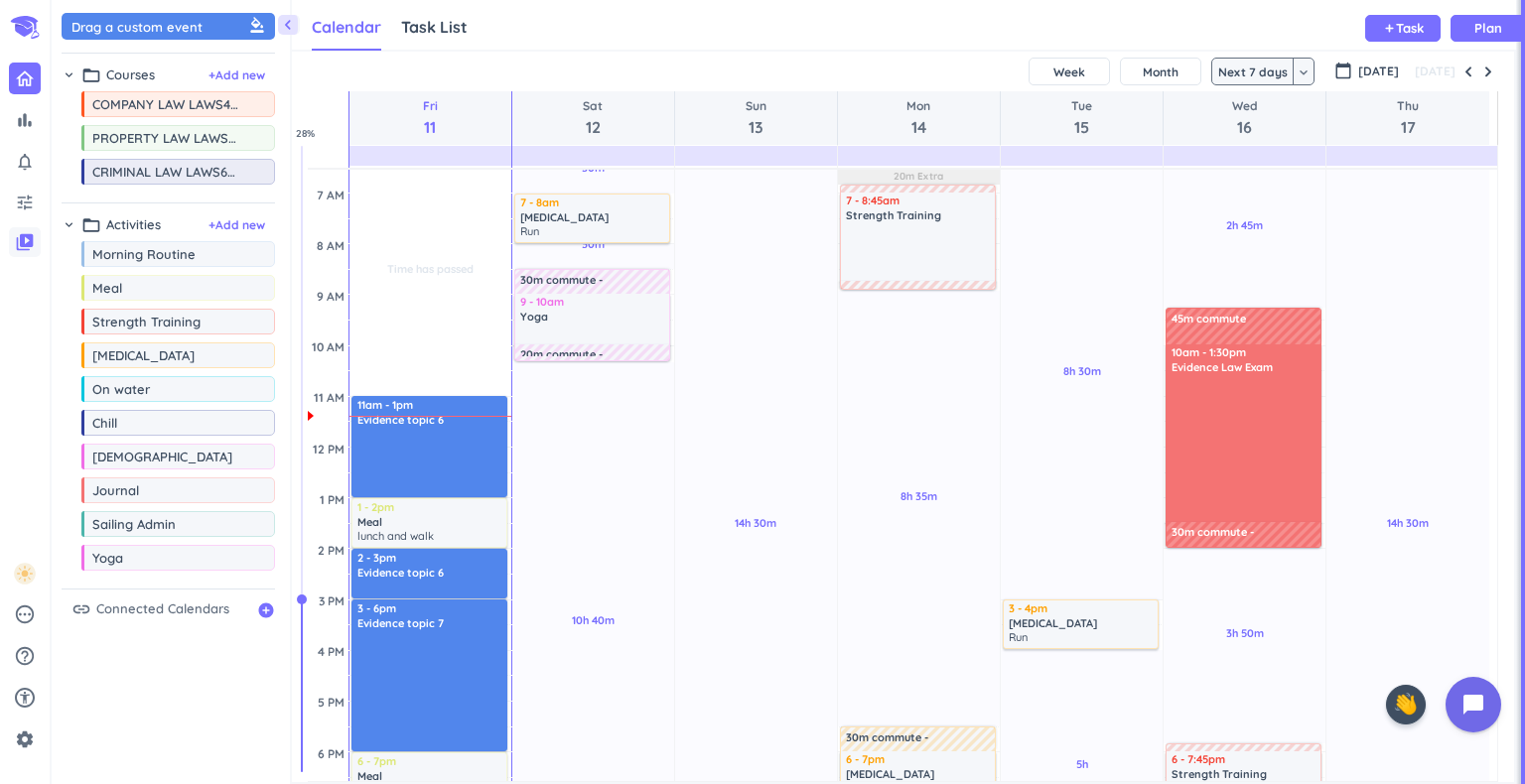 click on "video_library" at bounding box center [25, 242] 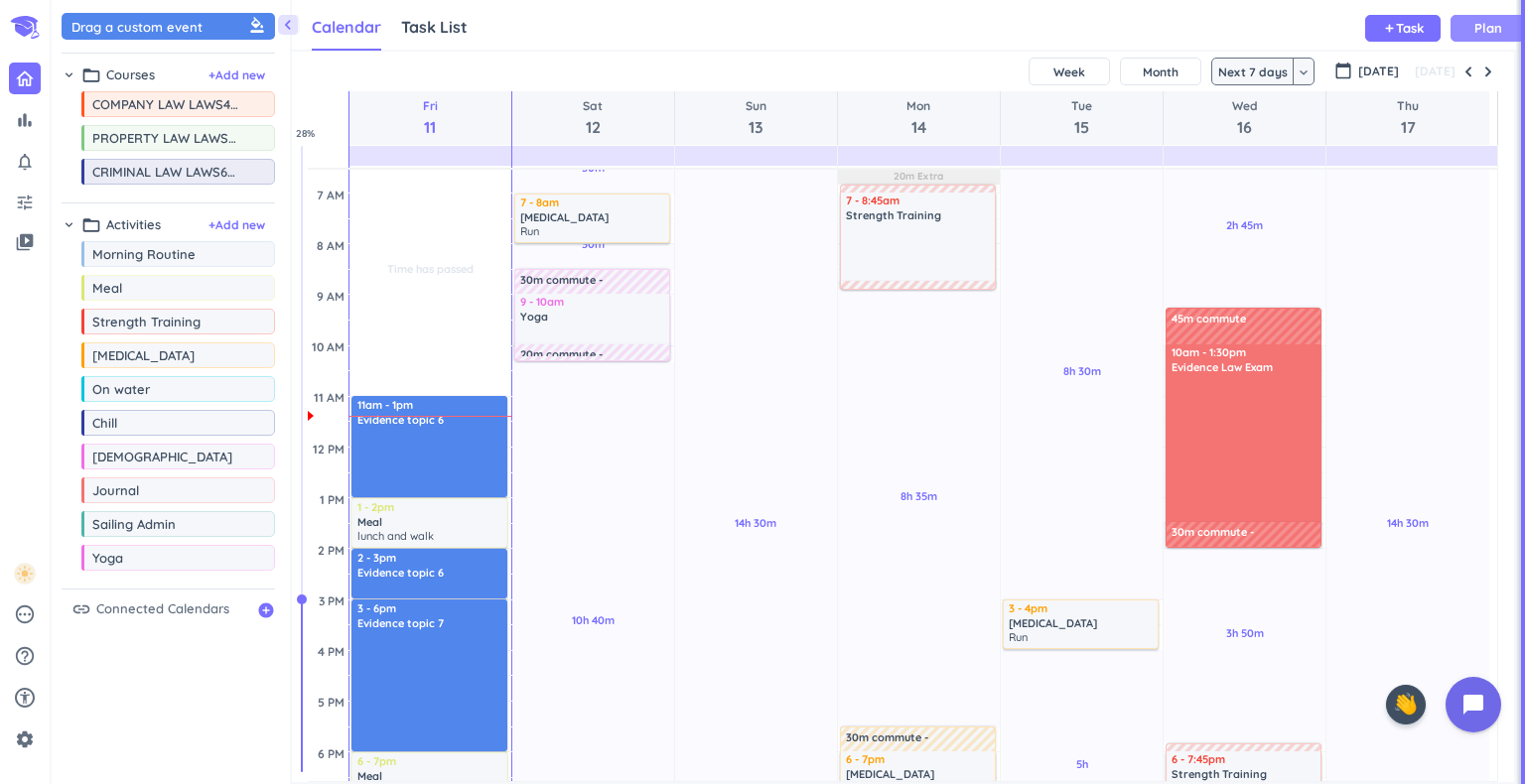 click on "Plan" at bounding box center [1488, 28] 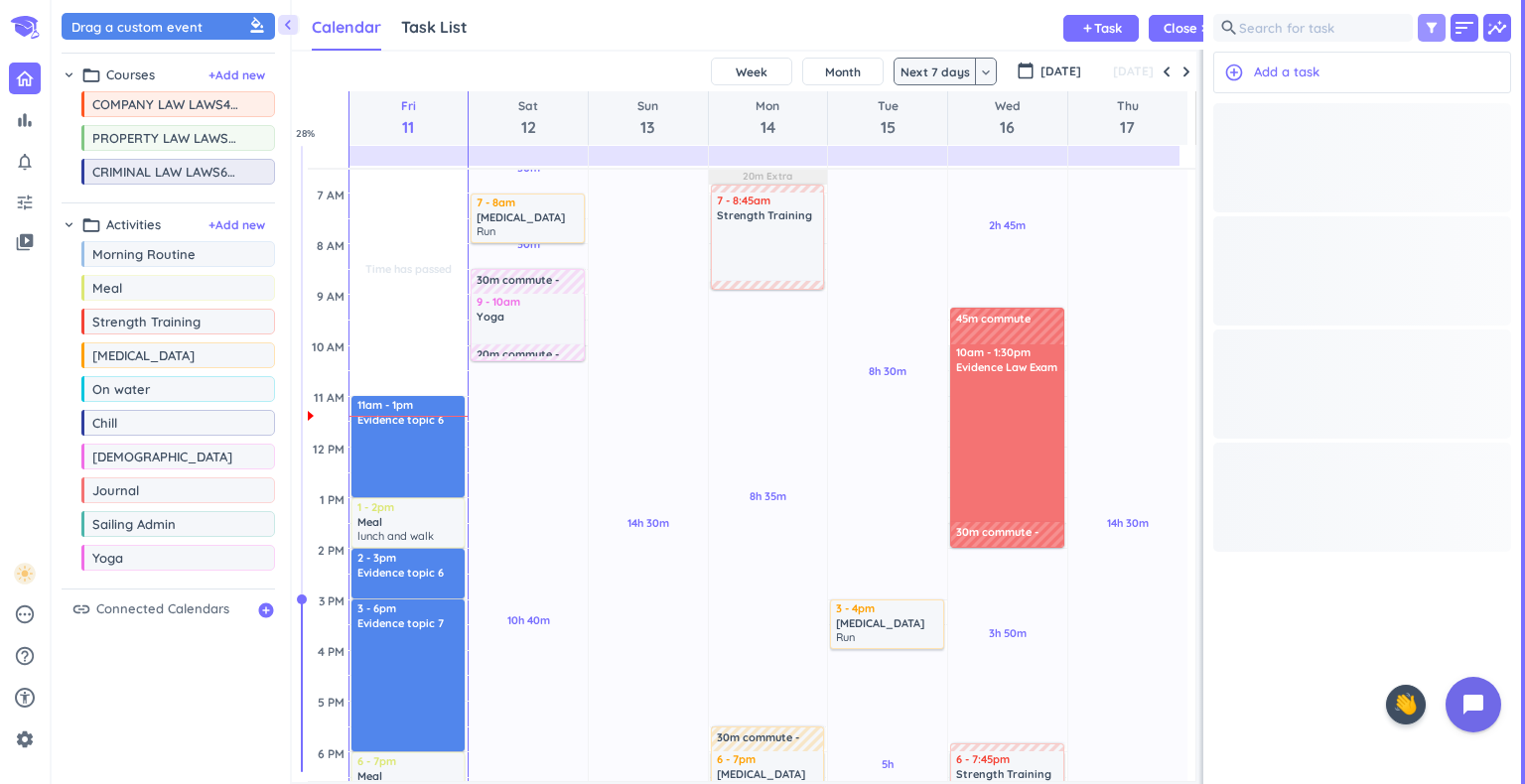 scroll, scrollTop: 41, scrollLeft: 899, axis: both 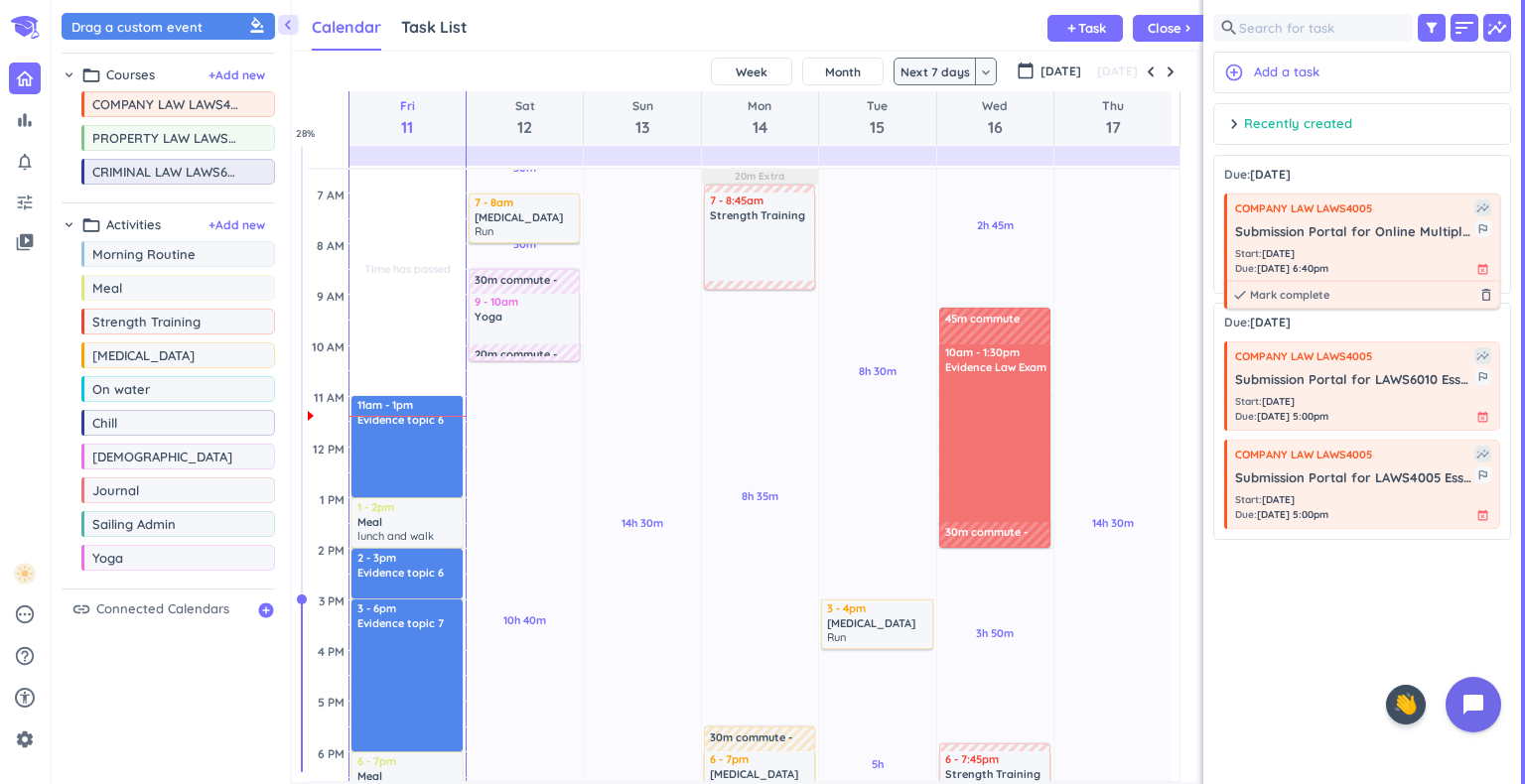 click on "Start :  [DATE] Due :  [DATE] 6:40pm event_busy" at bounding box center (1363, 261) 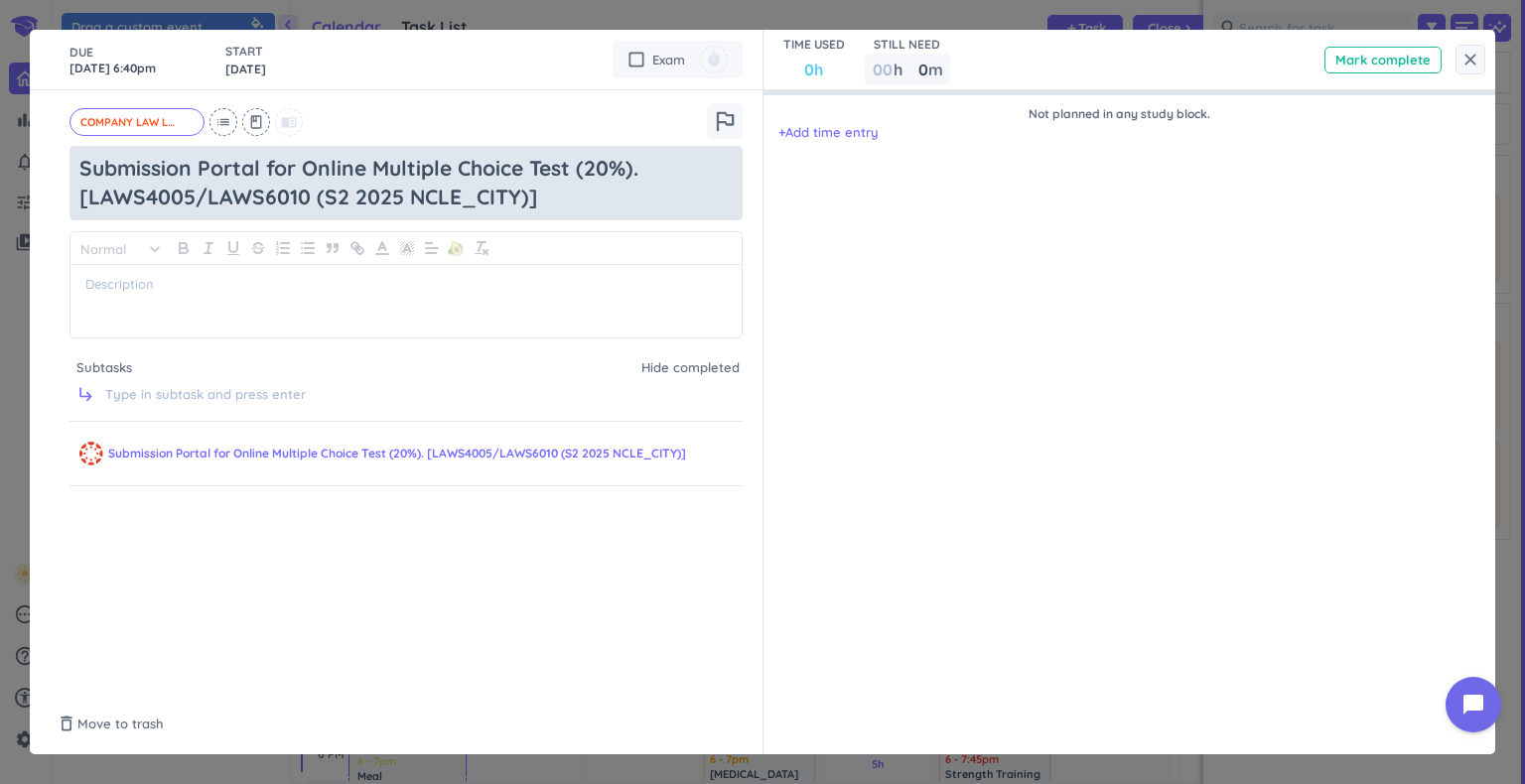 drag, startPoint x: 295, startPoint y: 164, endPoint x: 43, endPoint y: 182, distance: 252.642 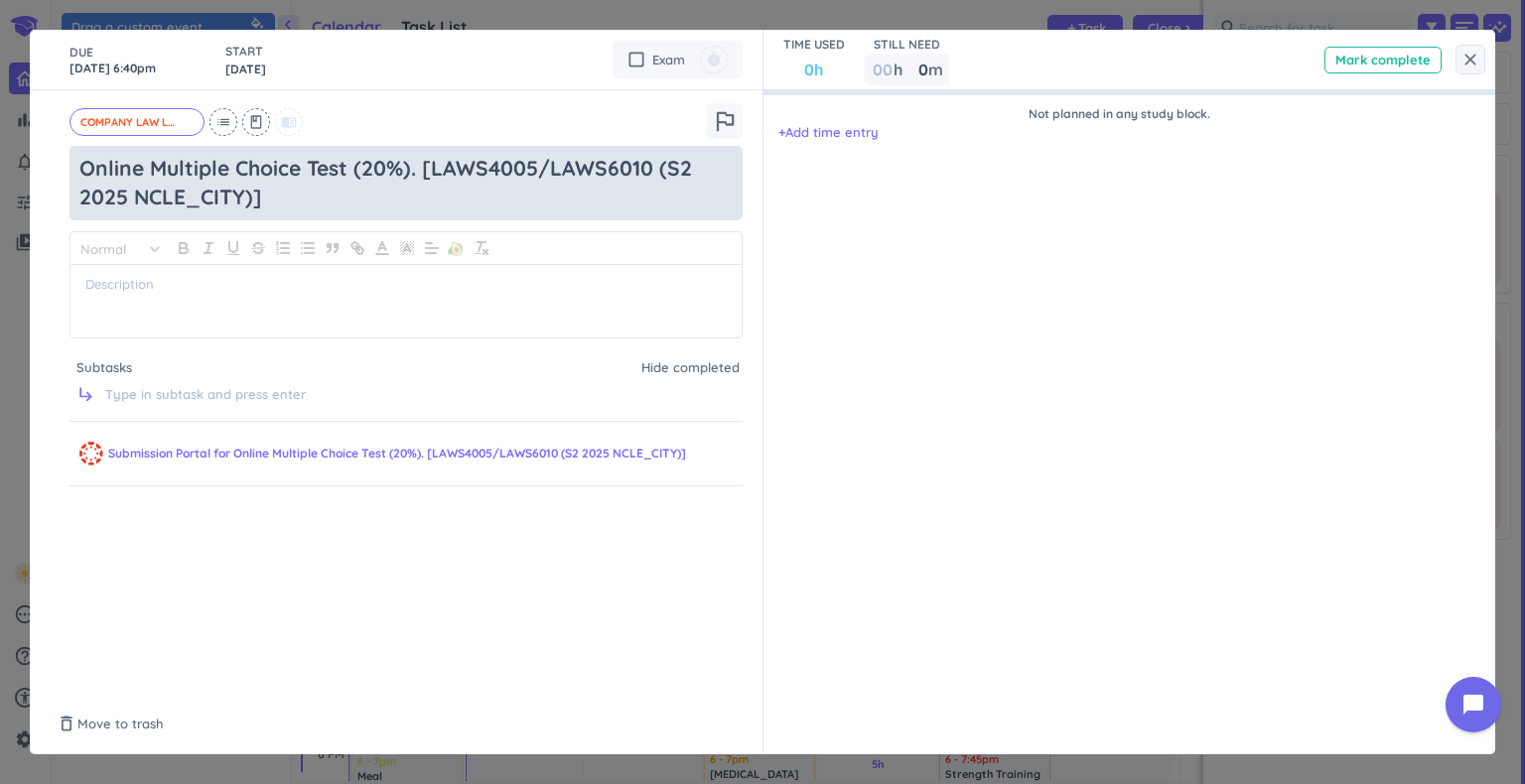 click on "Online Multiple Choice Test (20%). [LAWS4005/LAWS6010 (S2 2025 NCLE_CITY)]" at bounding box center [406, 183] 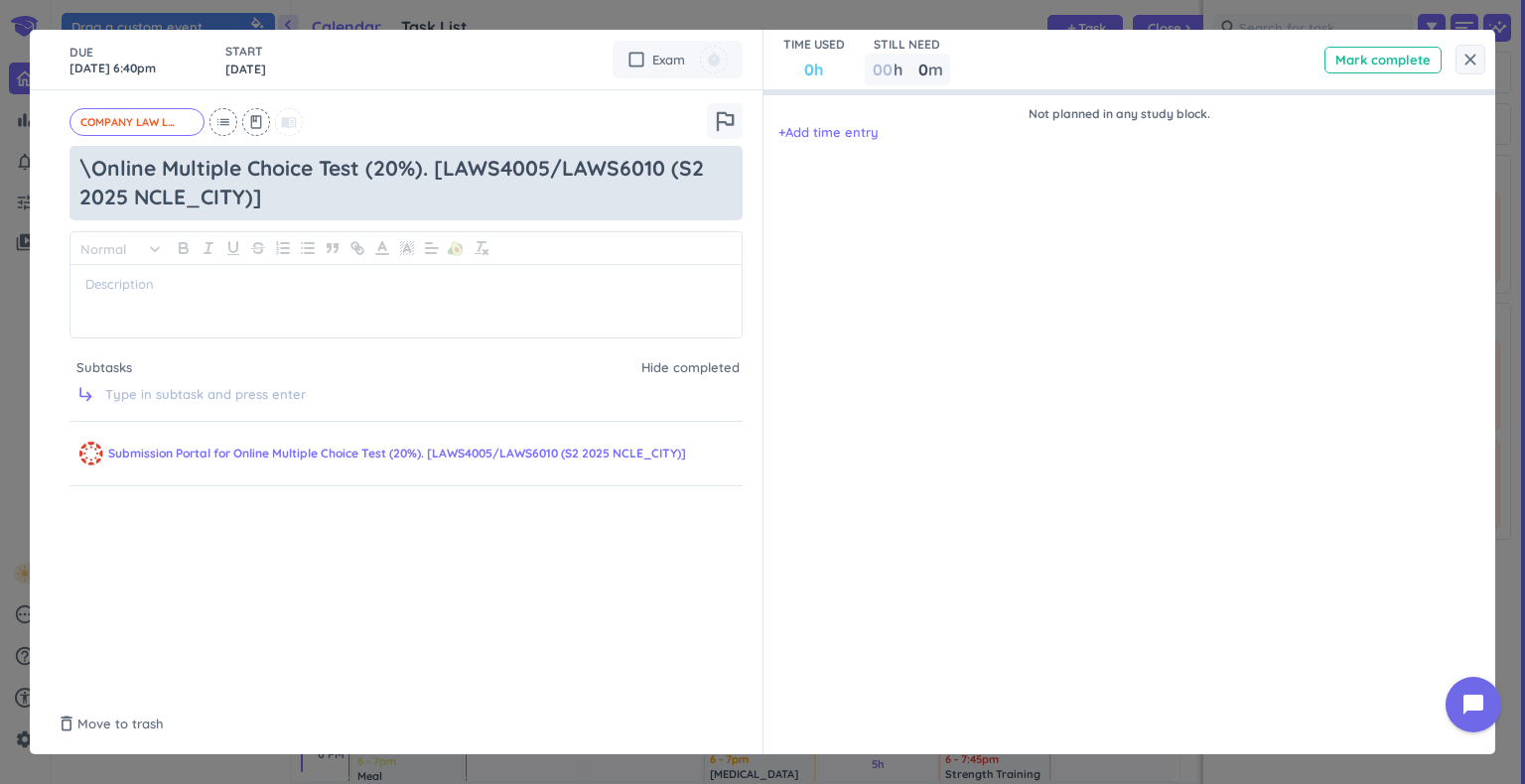 type on "x" 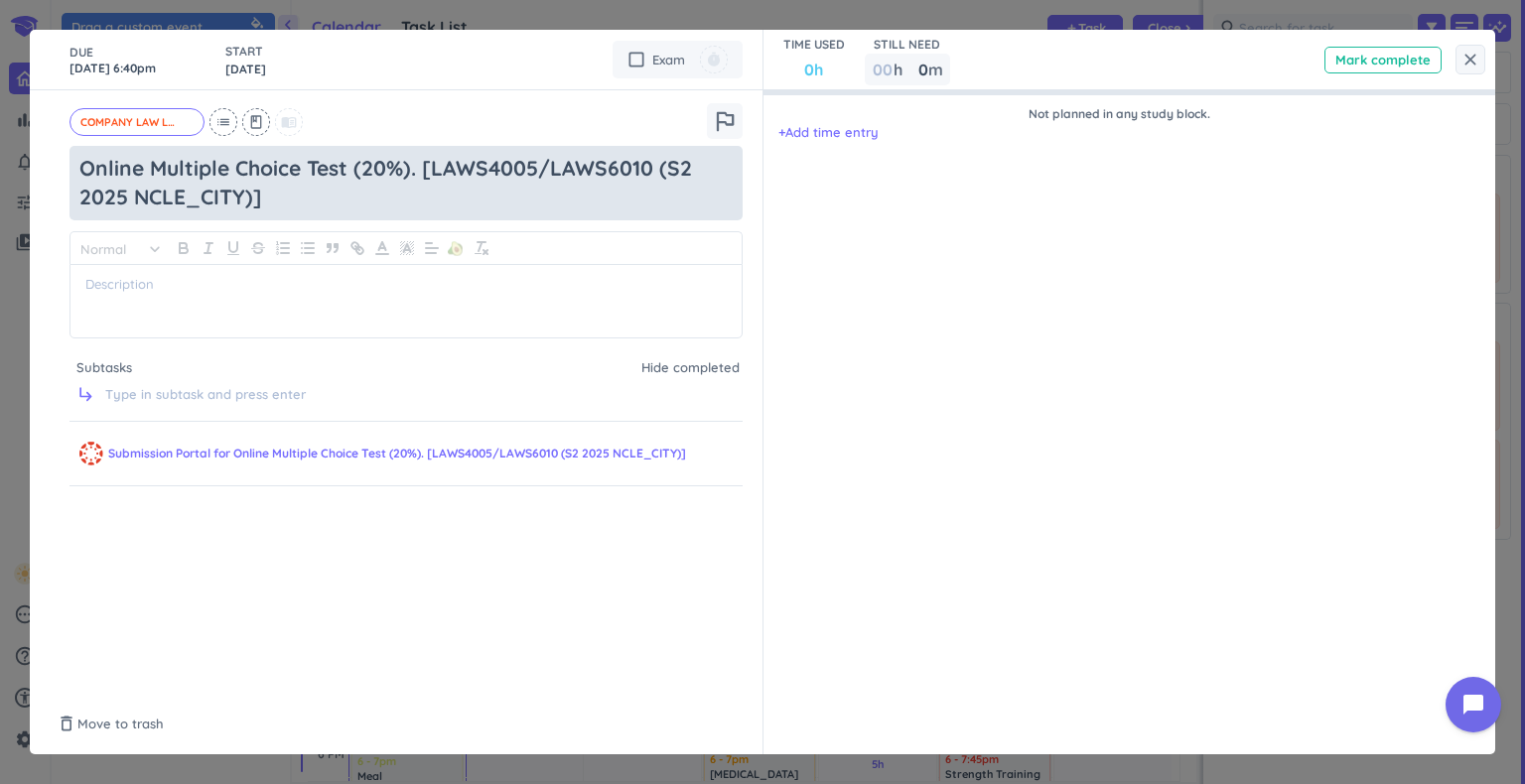 type on "x" 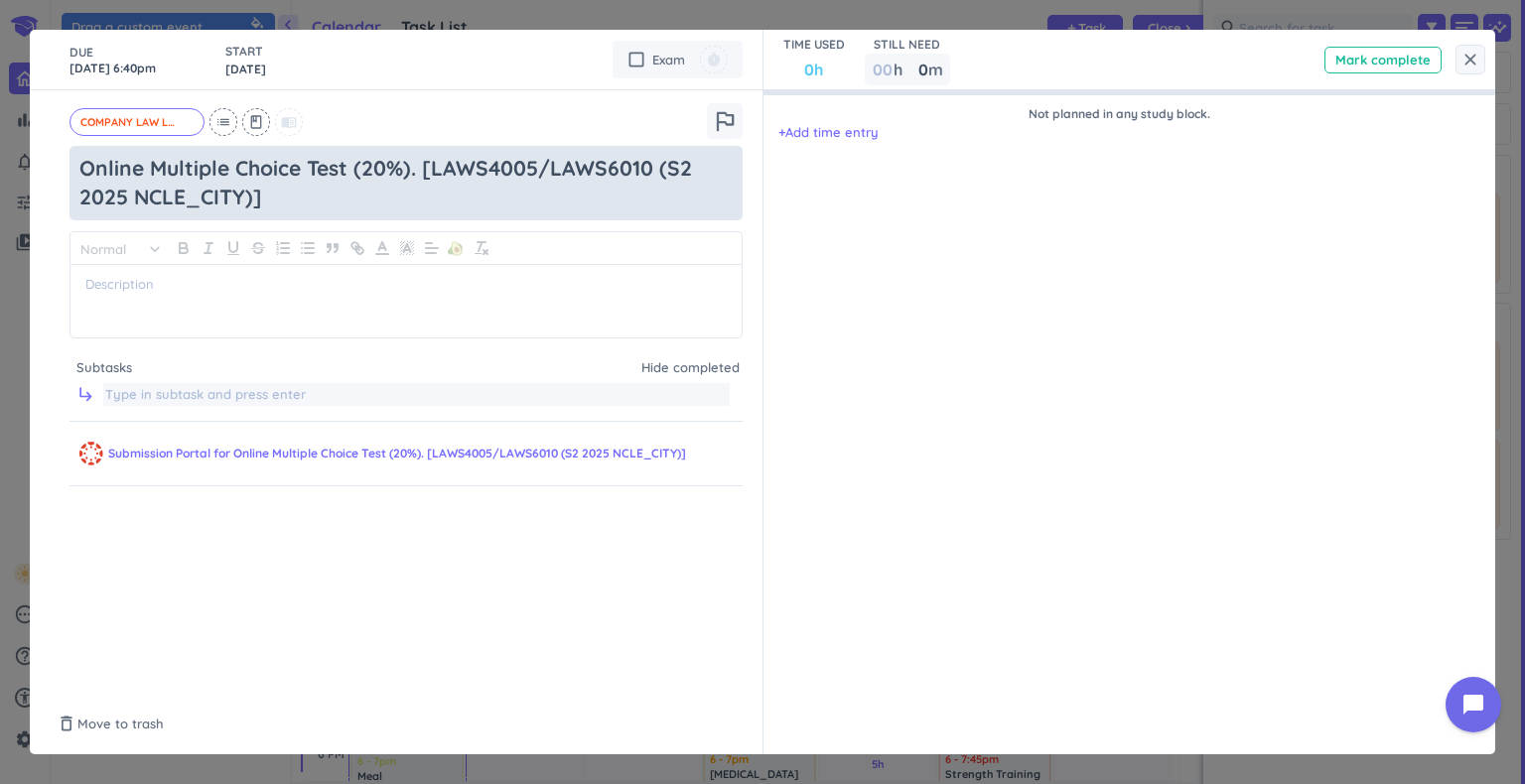 type on "Online Multiple Choice Test (20%). [LAWS4005/LAWS6010 (S2 2025 NCLE_CITY)]" 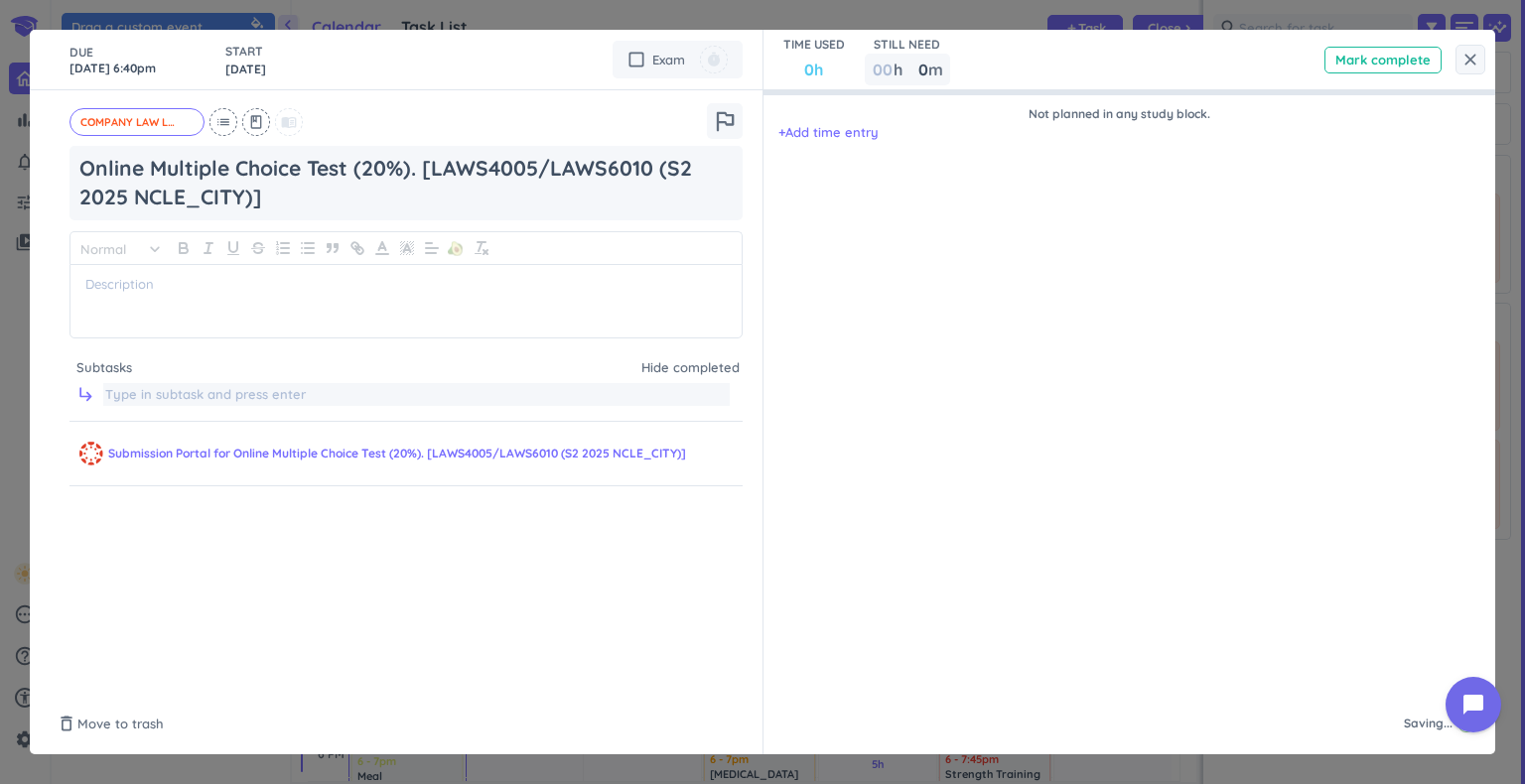 click at bounding box center [416, 395] 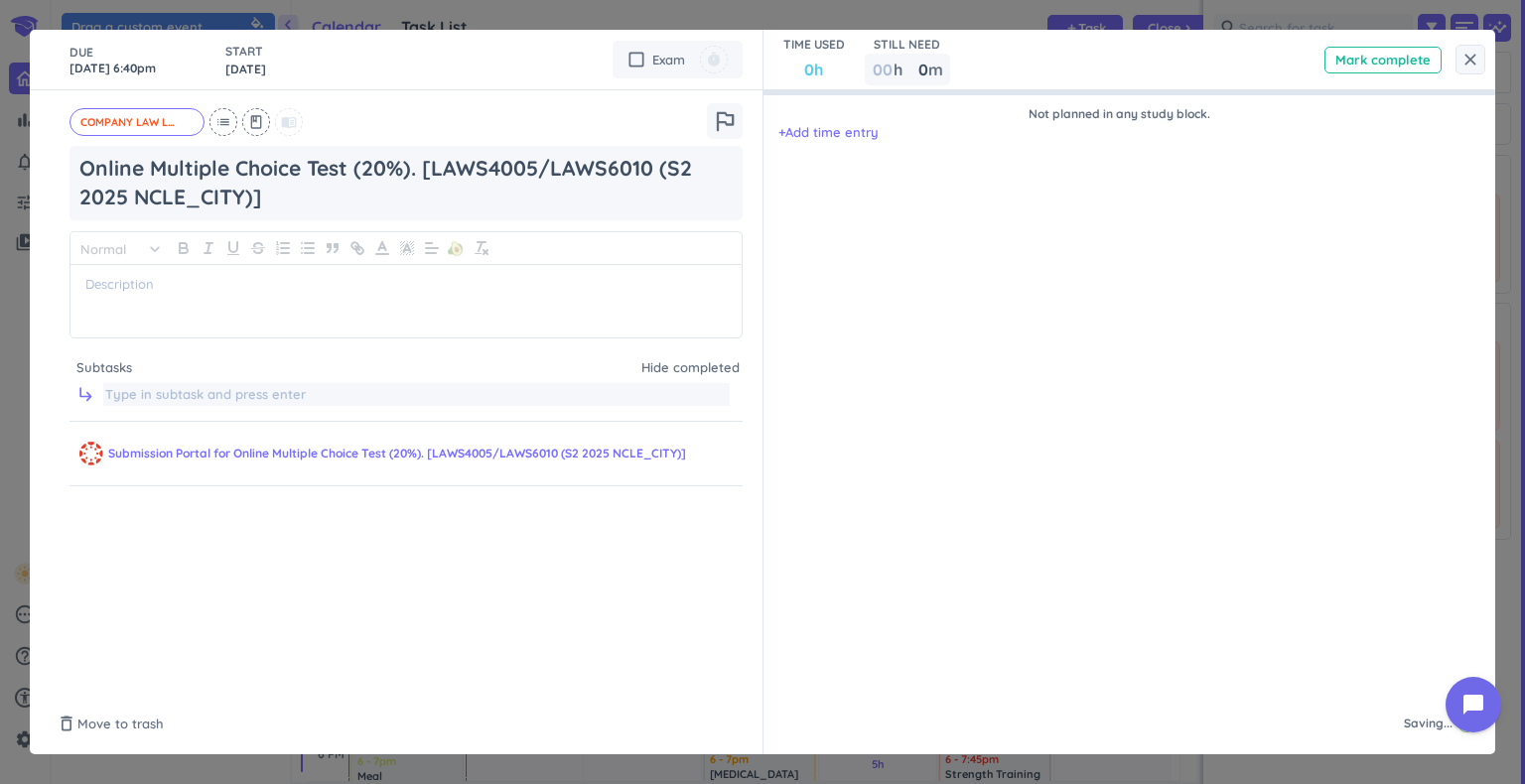 type on "x" 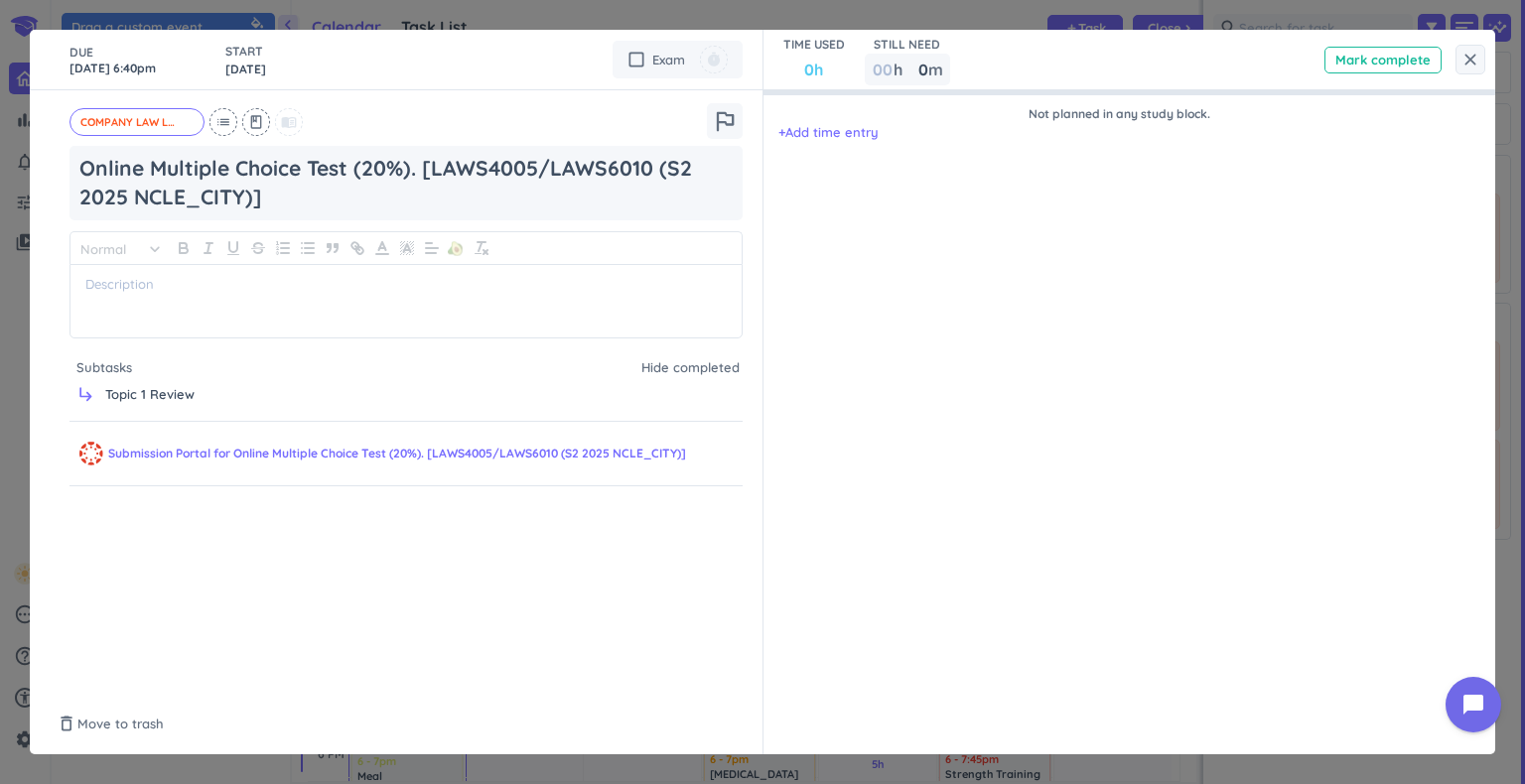 type on "Topic 1 Review" 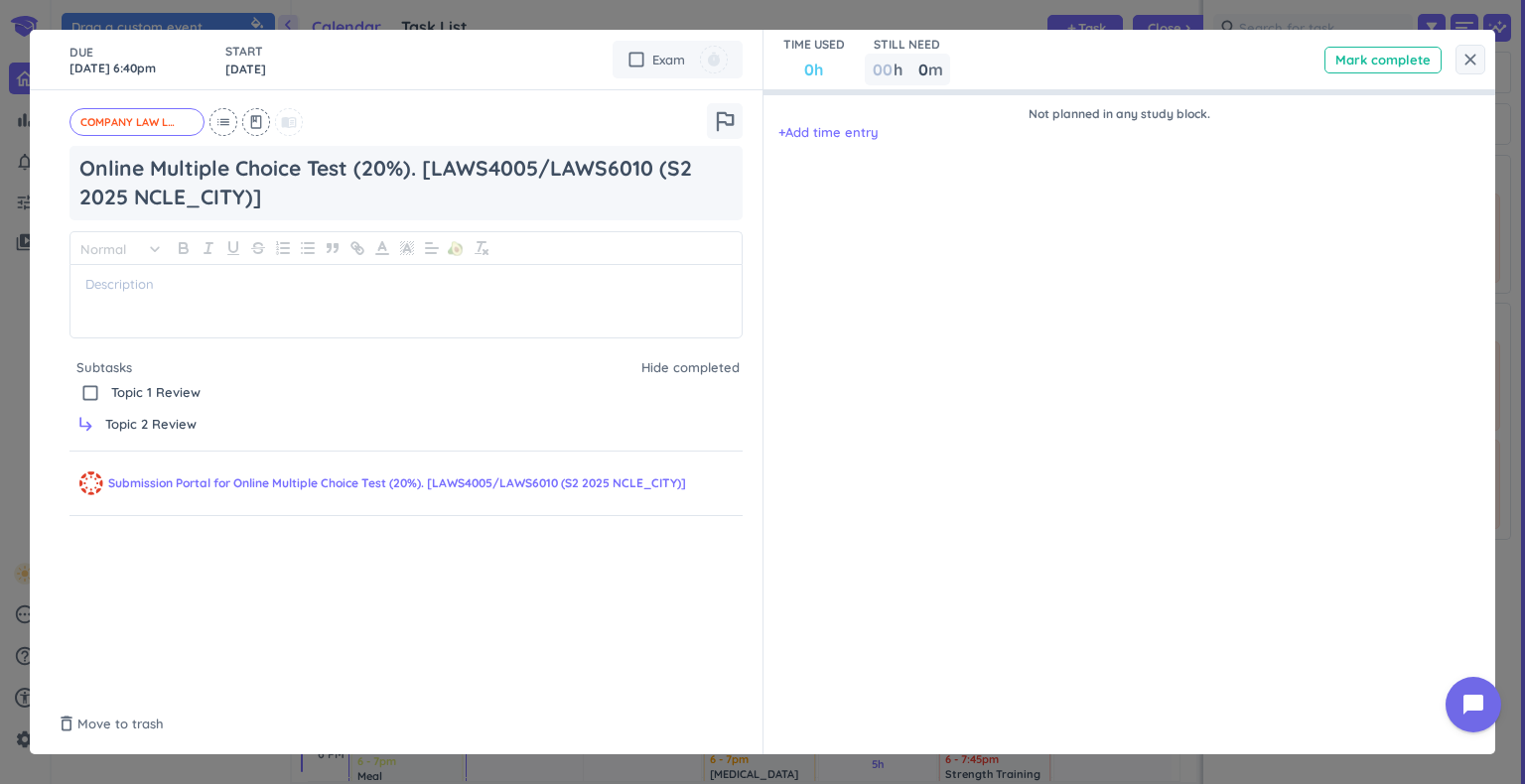 type on "Topic 2 Review" 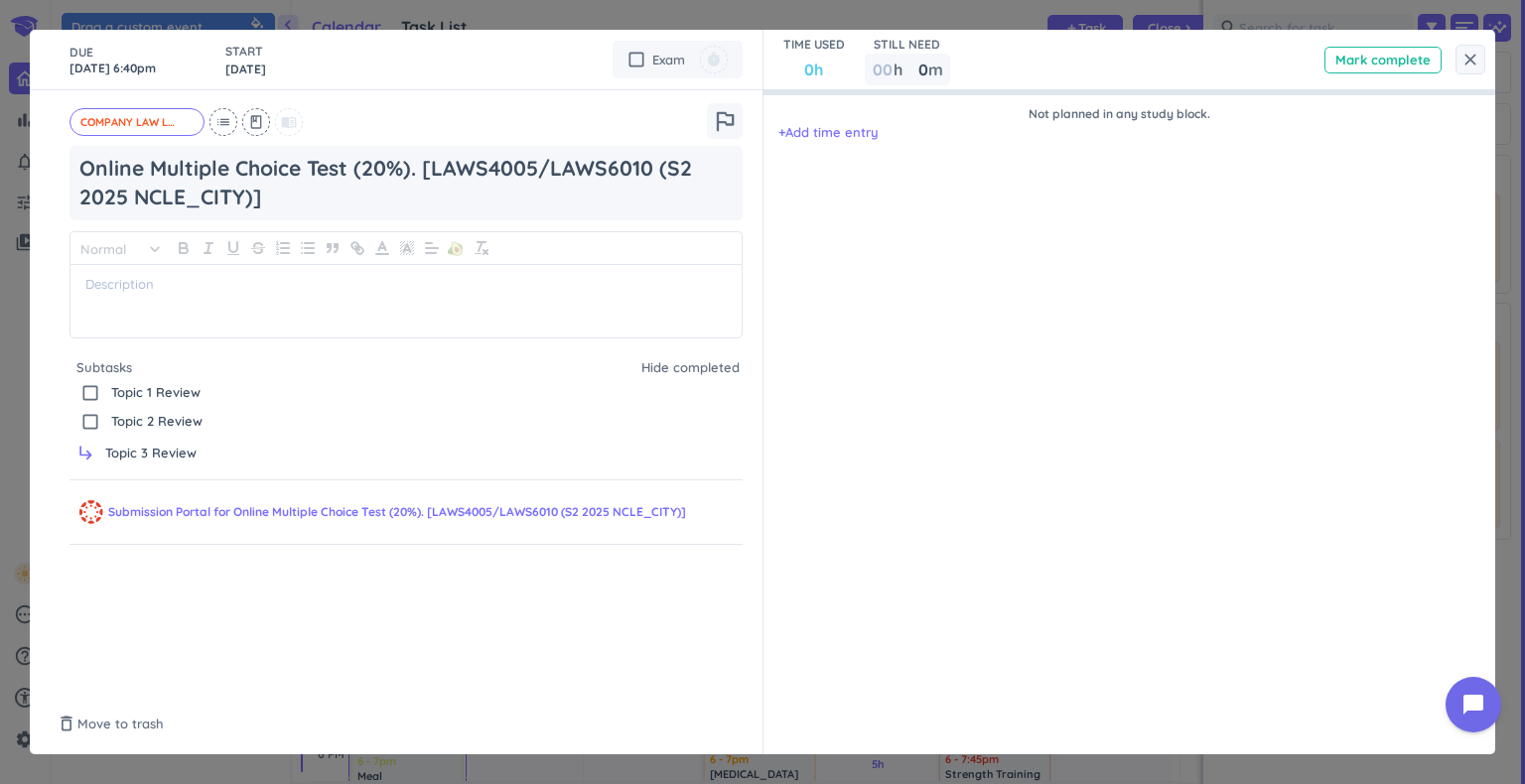 type on "Topic 3 Review" 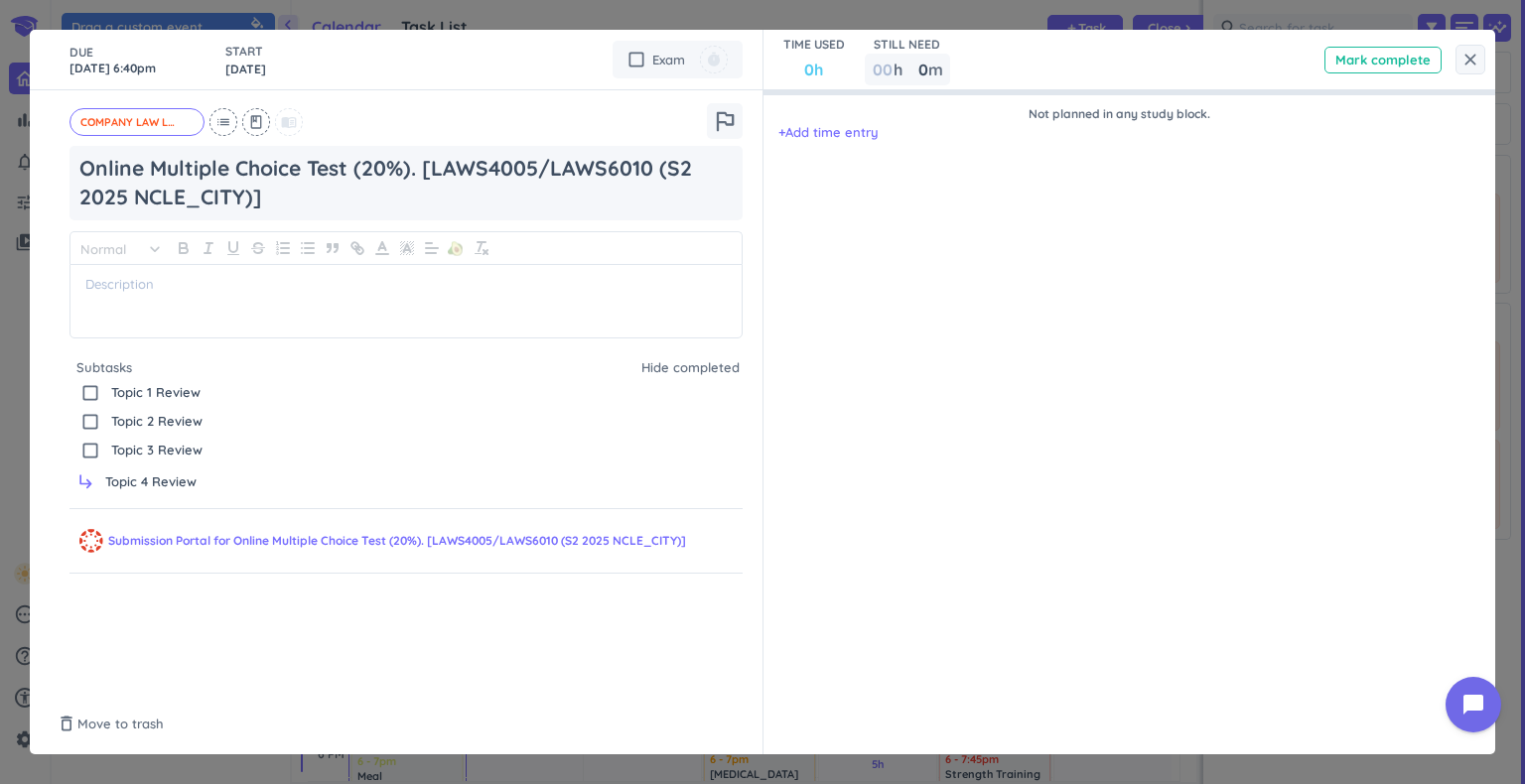 type on "Topic 4 Review" 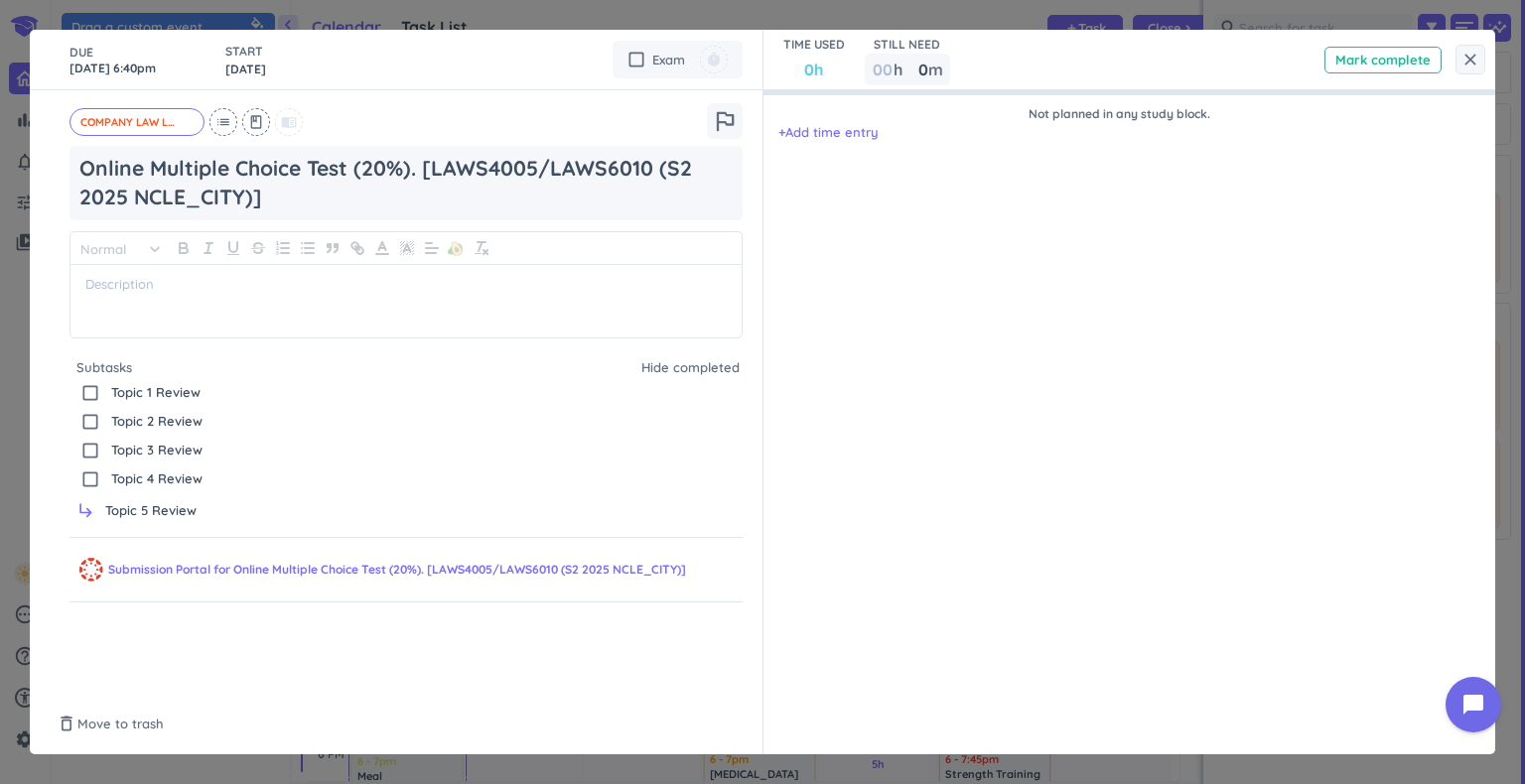 type on "Topic 5 Review" 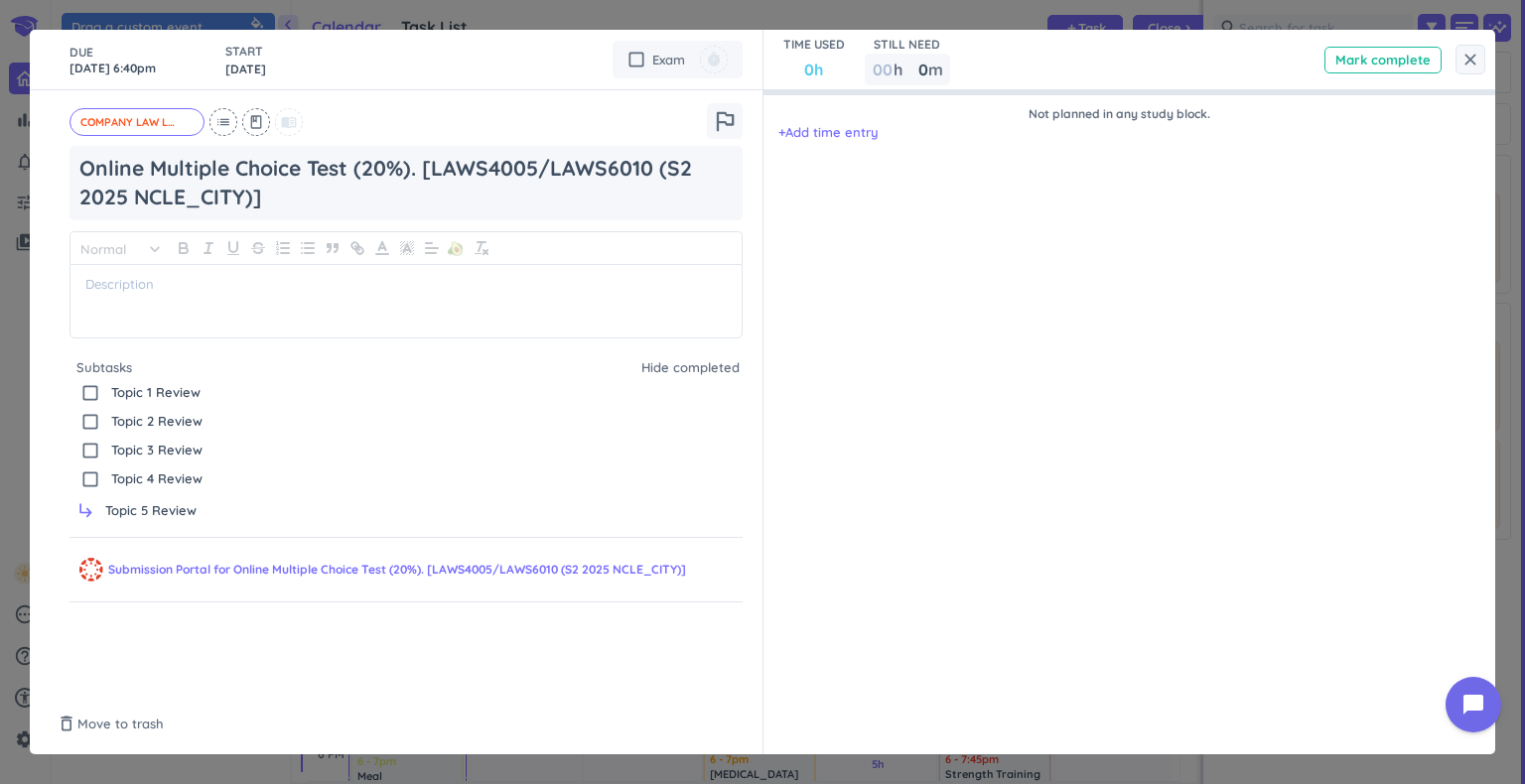 type 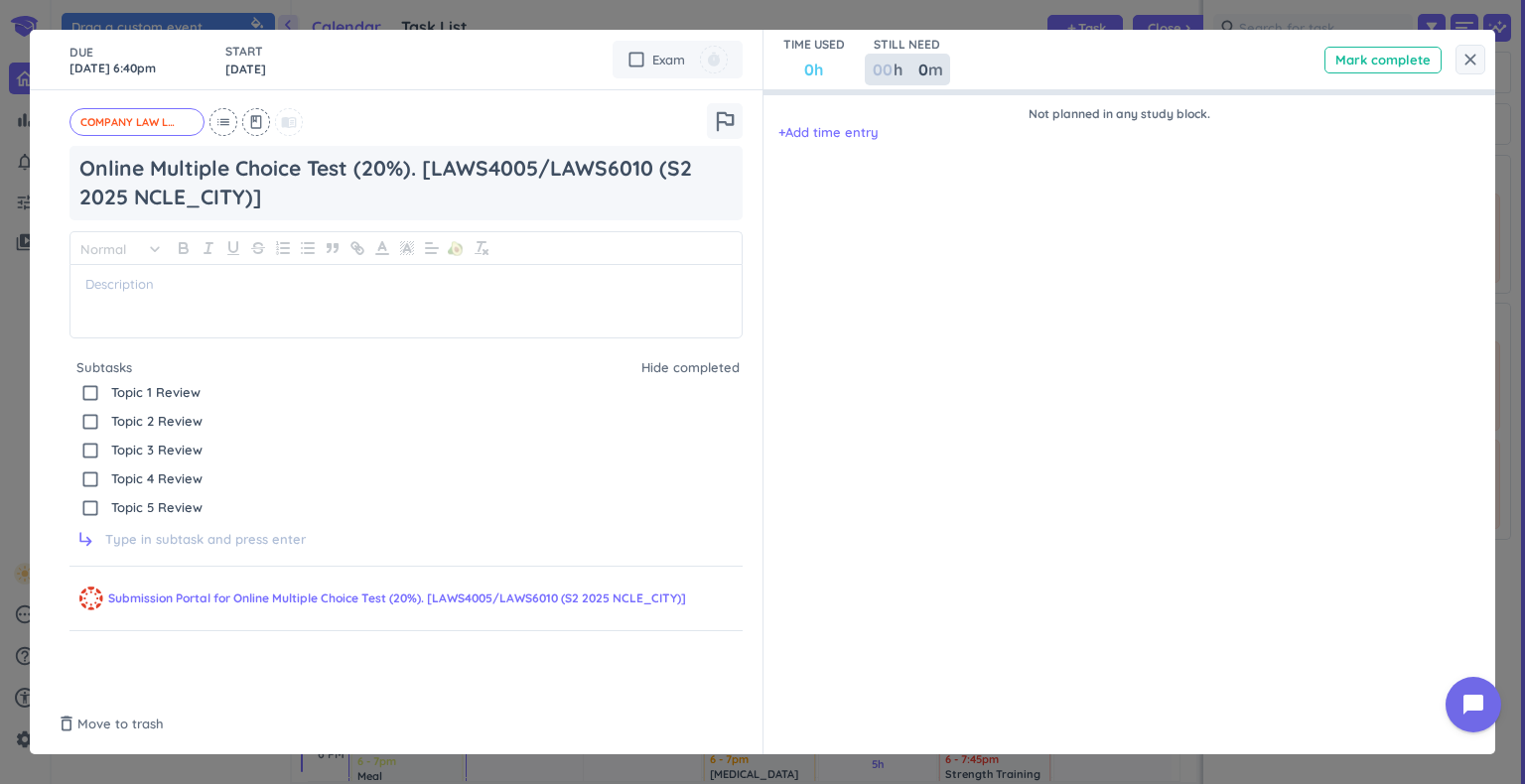 click at bounding box center (882, 69) 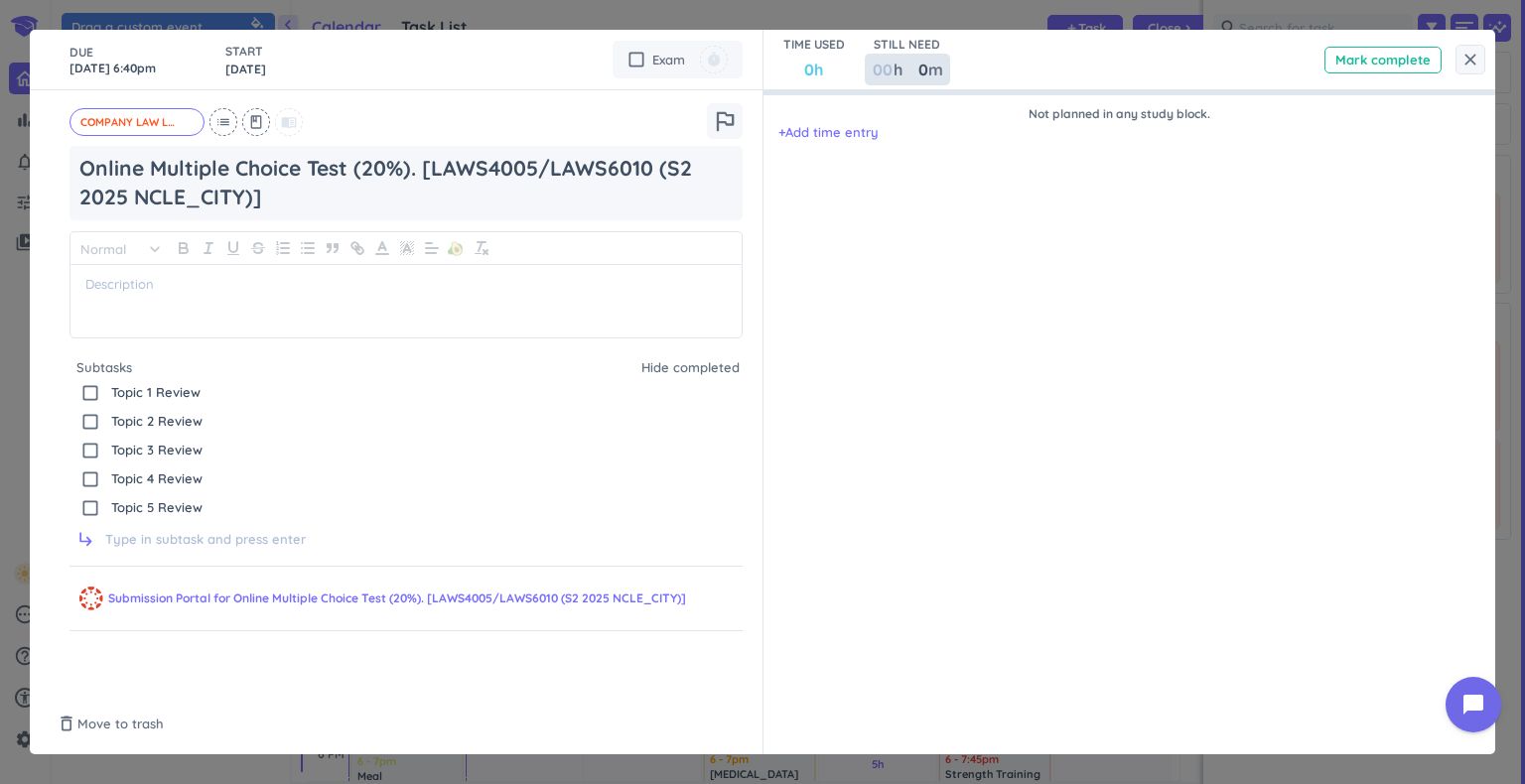 type on "1" 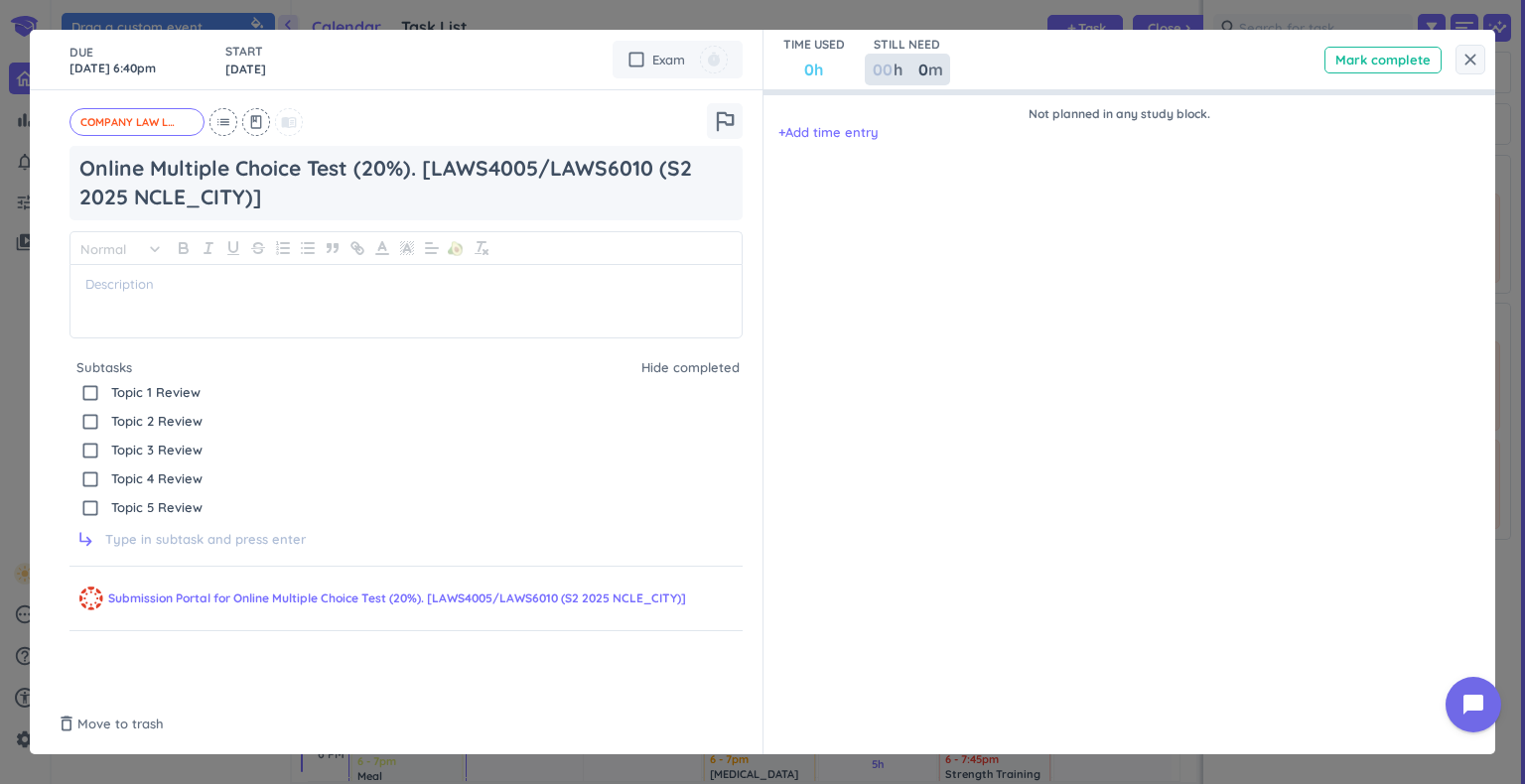type 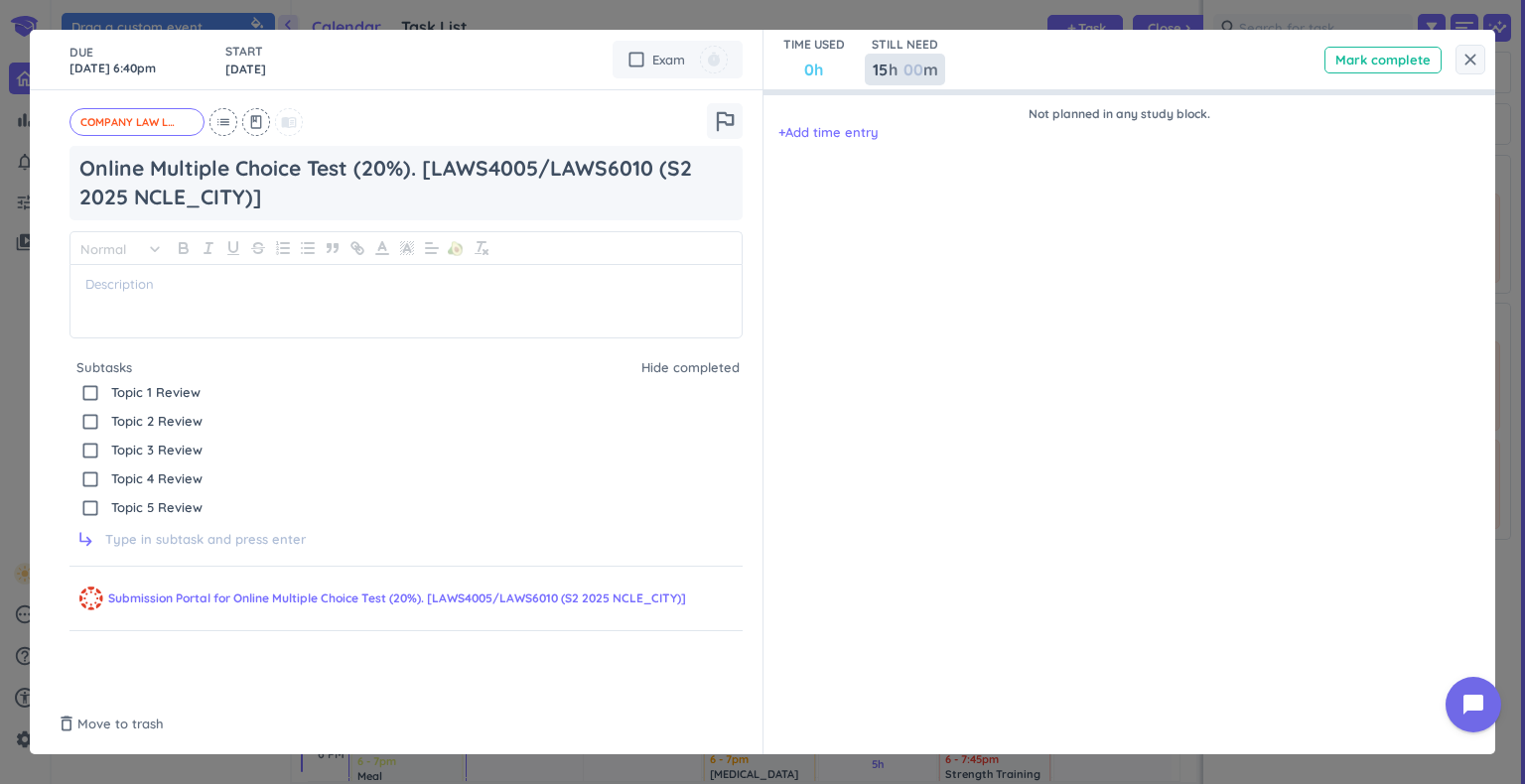 type on "15" 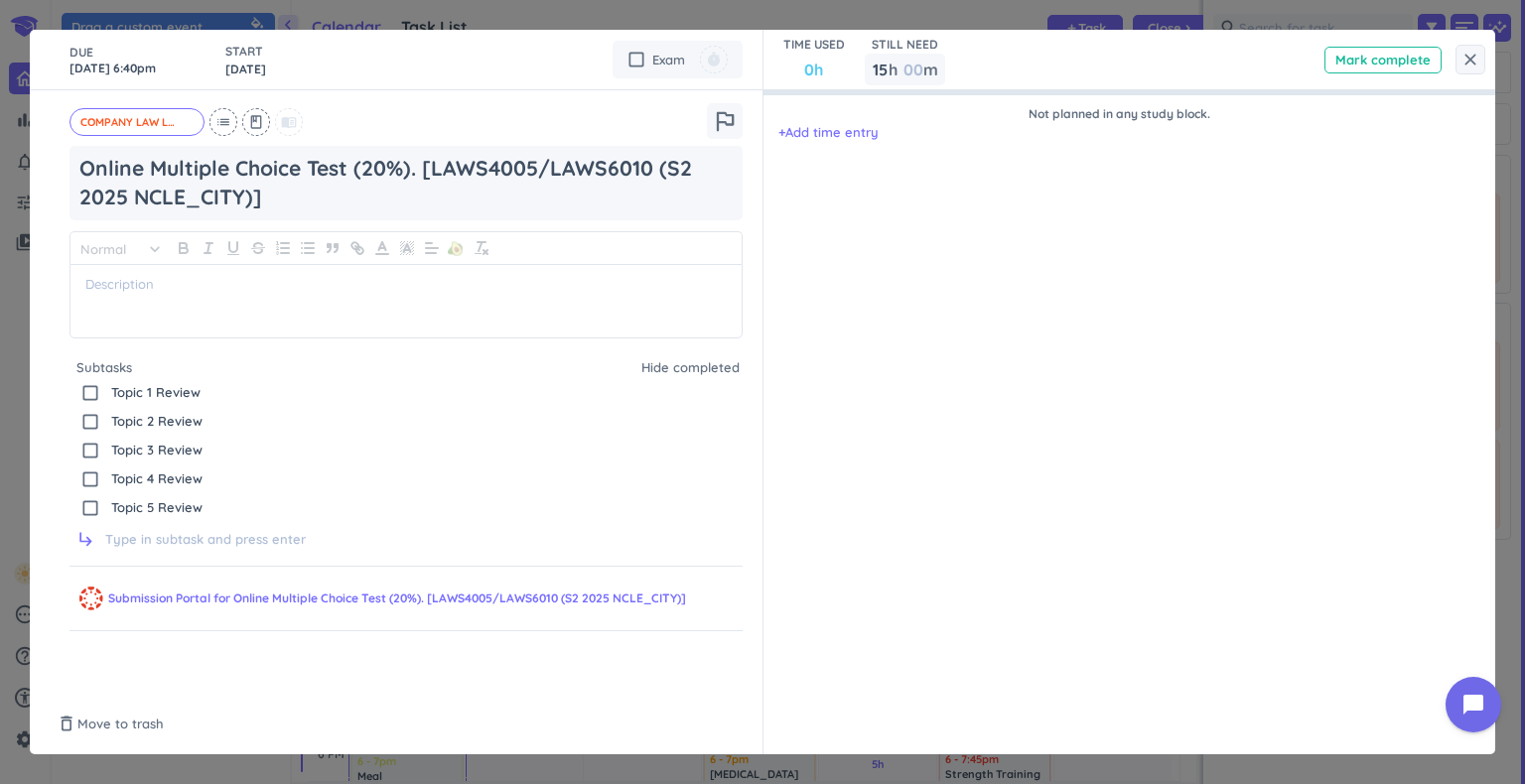 click on "Not planned in any study block. +  Add time entry" at bounding box center (1120, 392) 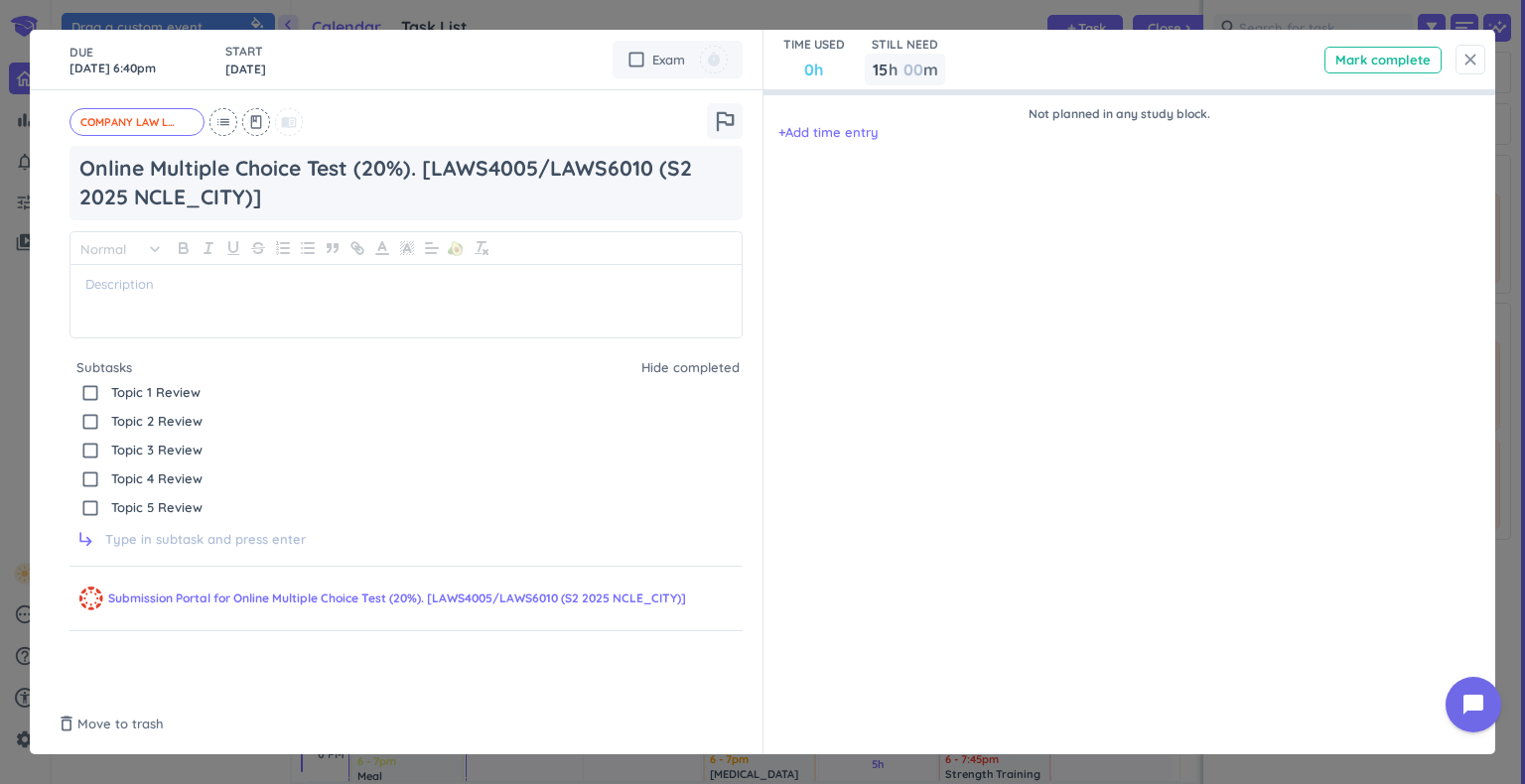 click on "close" at bounding box center [1470, 60] 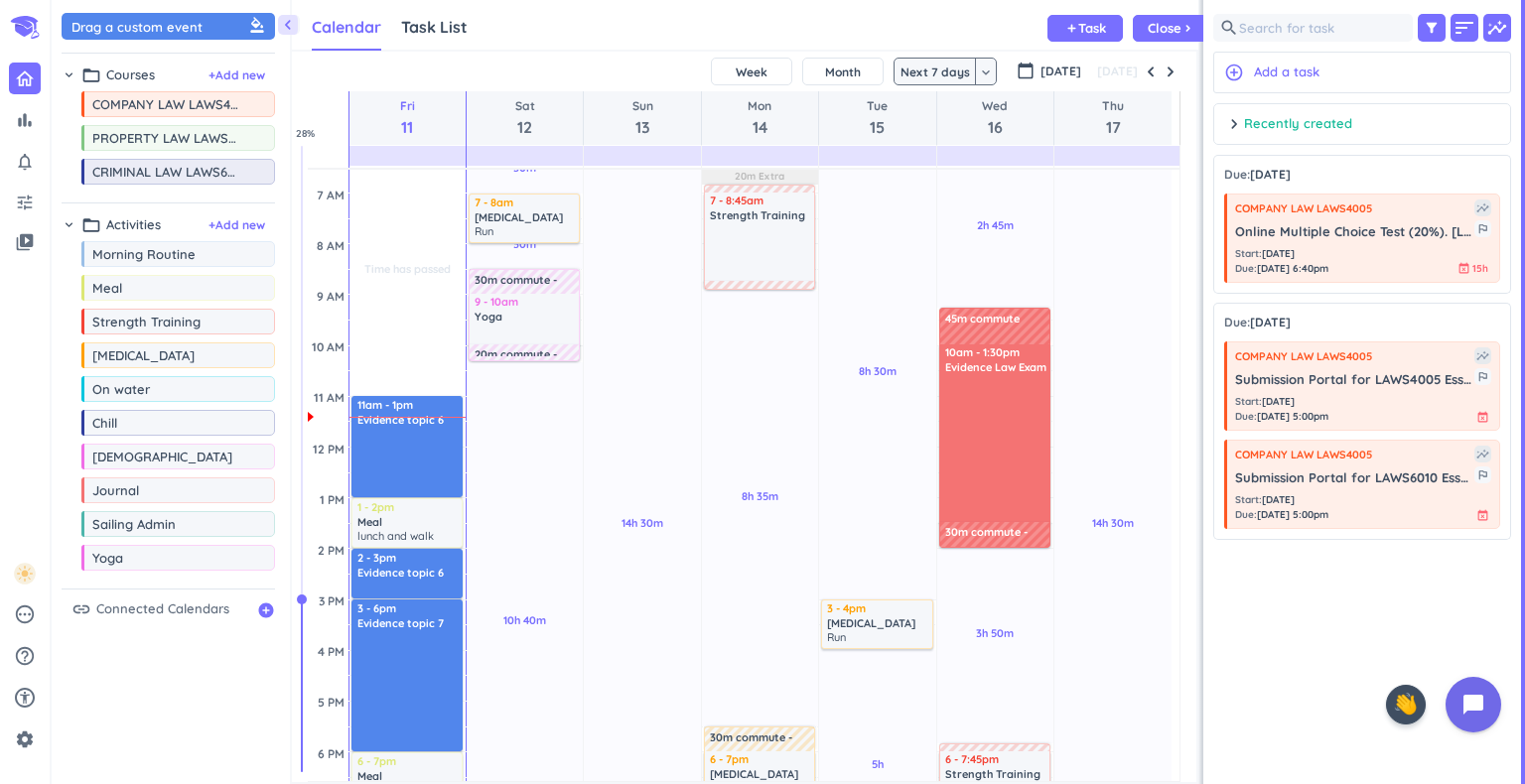 click on "COMPANY LAW LAWS4005 insights Submission Portal for LAWS6010 Essay (40%) [LAWS4005/LAWS6010 (S2 2025 NCLE_CITY)] outlined_flag Start :  [DATE] Due :  [DATE] 5:00pm event_busy done Mark complete delete_outline" at bounding box center [1362, 524] 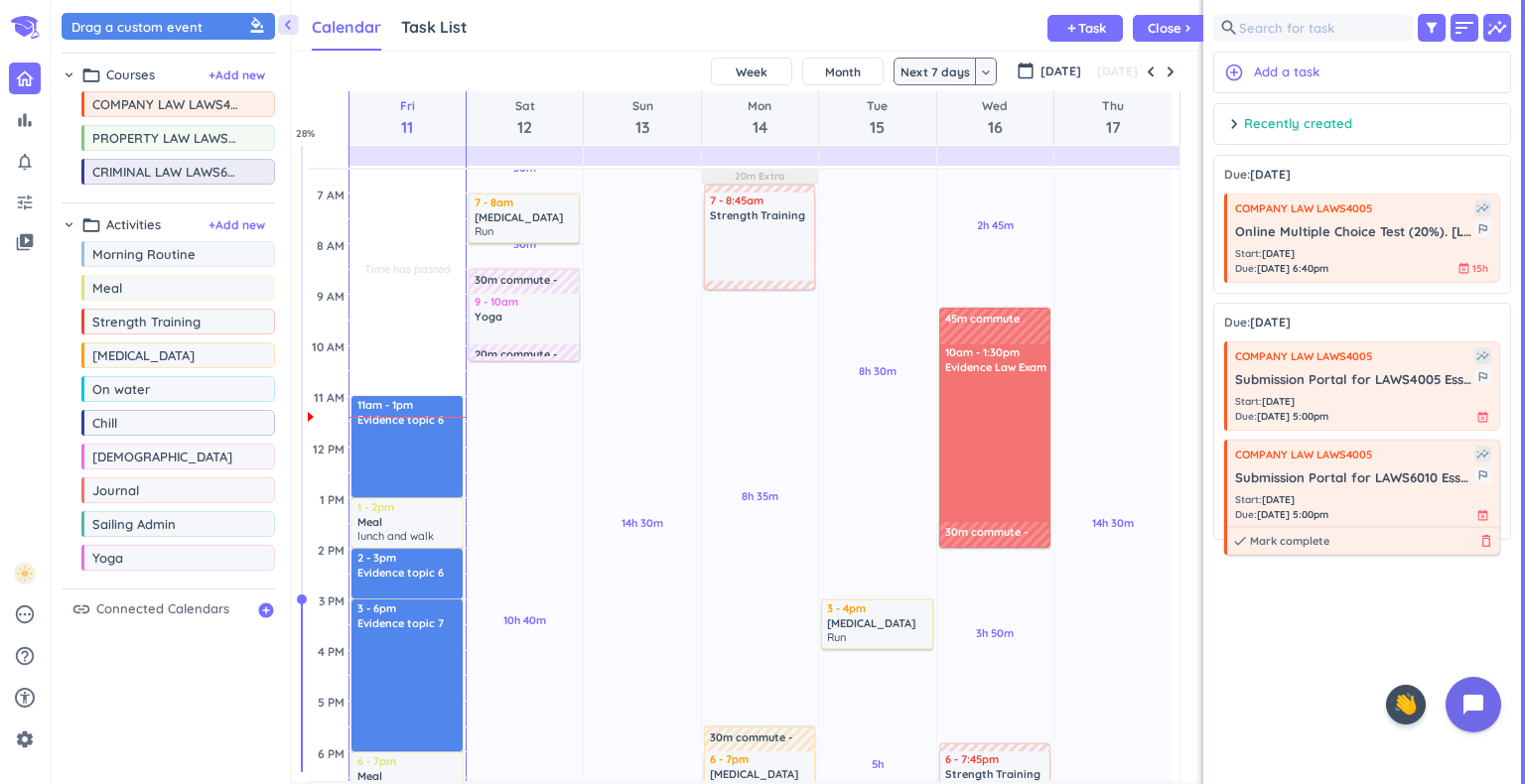 click on "delete_outline" at bounding box center (1486, 541) 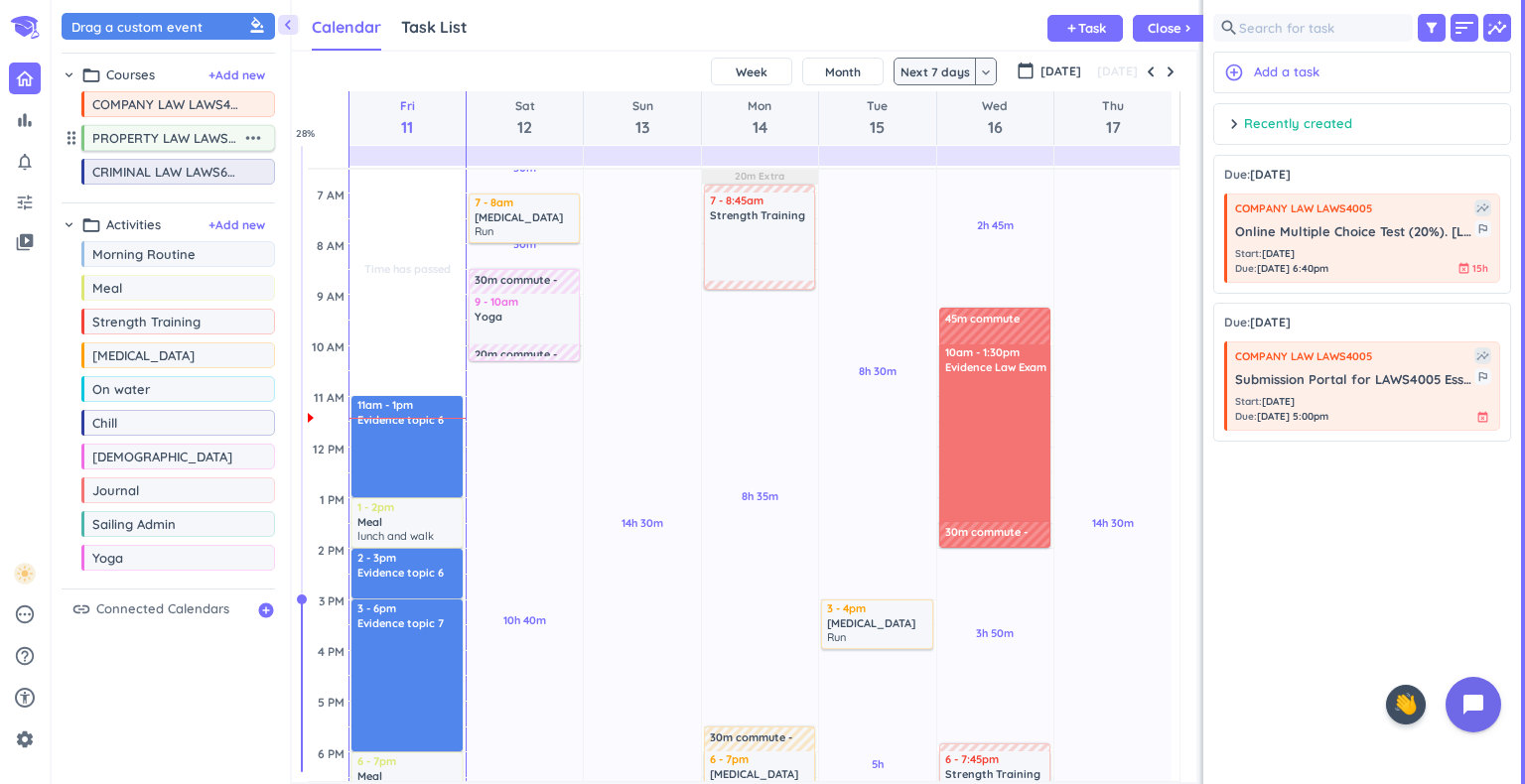 click on "more_horiz" at bounding box center (253, 138) 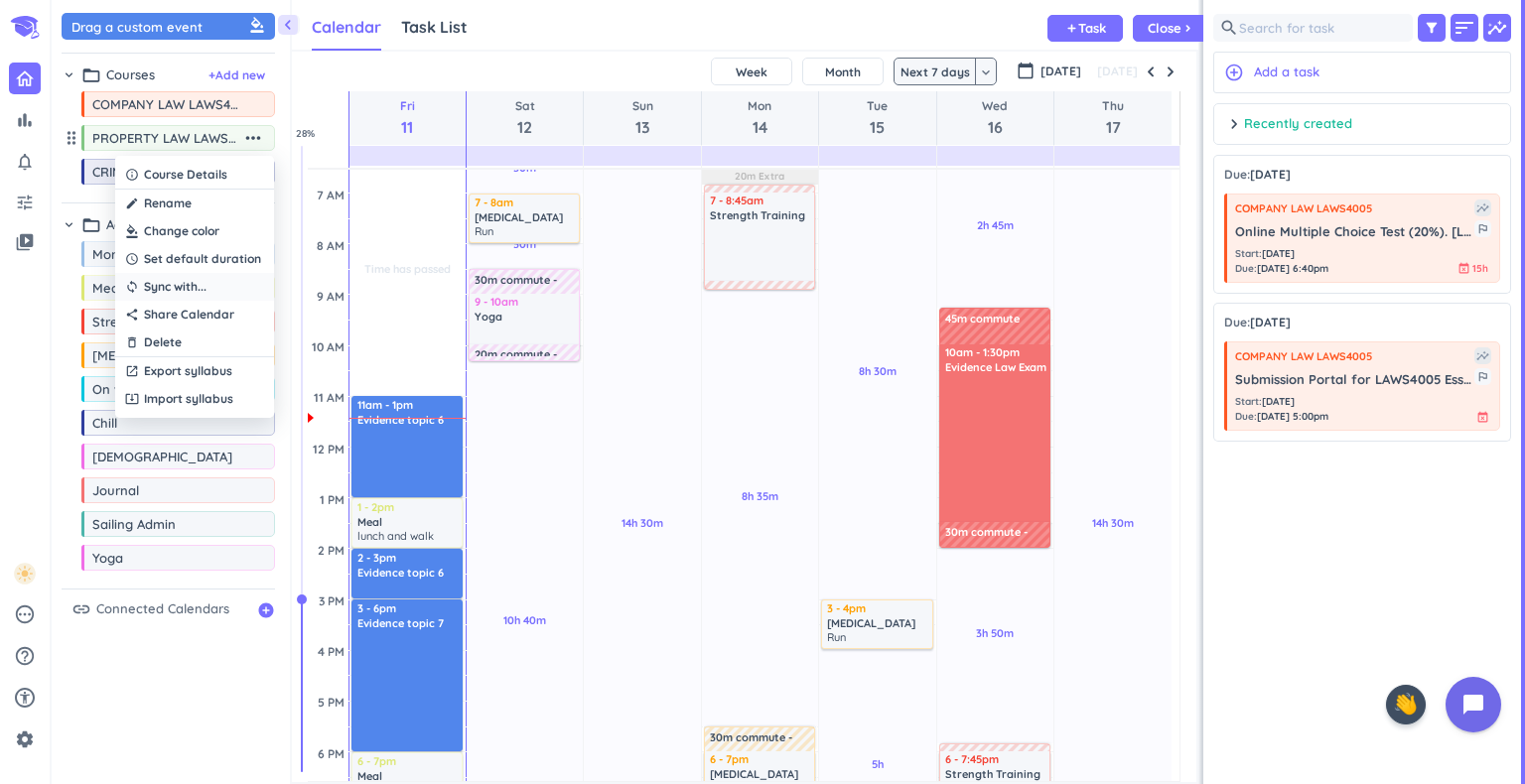 click on "sync Sync with ..." at bounding box center (195, 287) 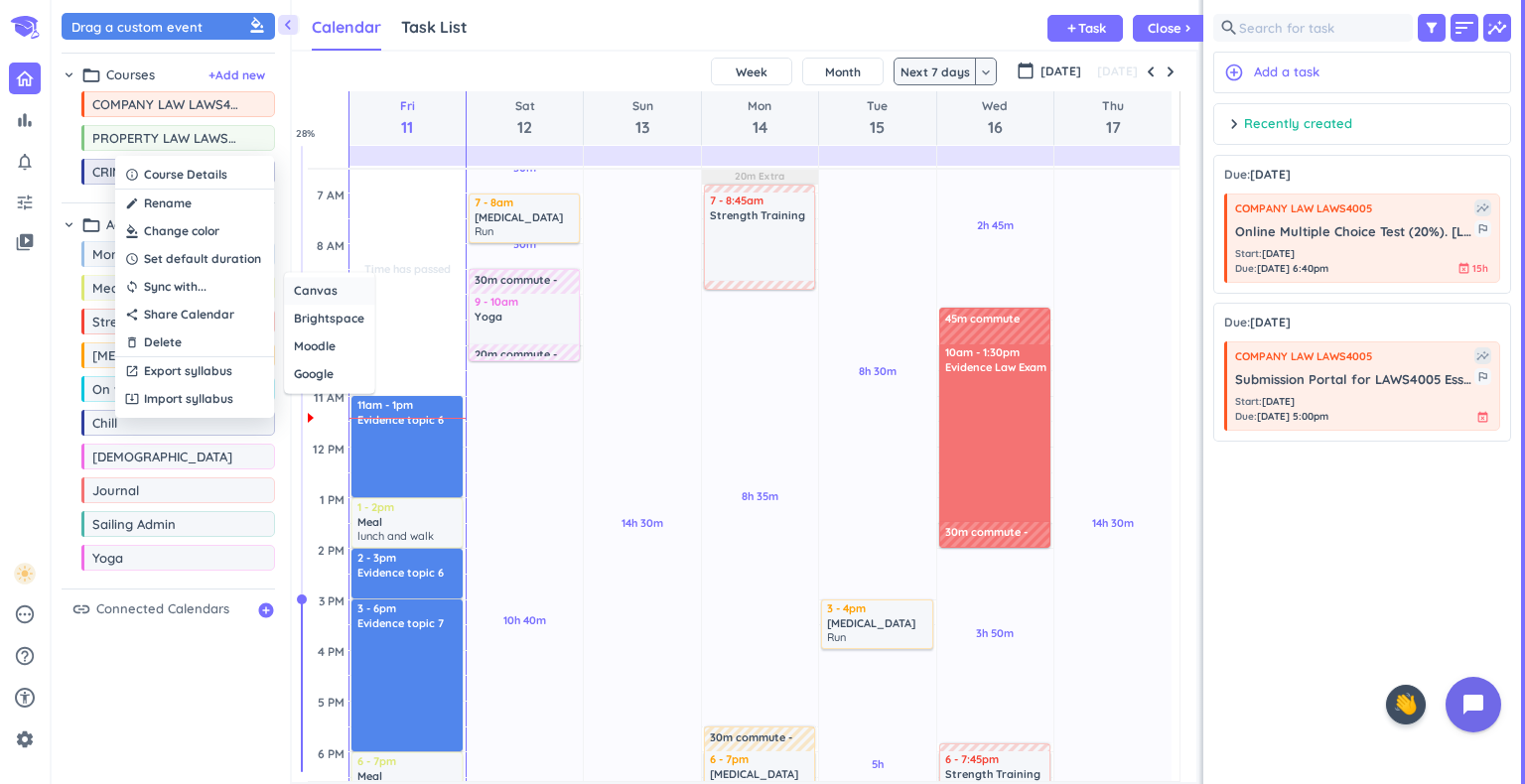 click on "Canvas" at bounding box center [316, 291] 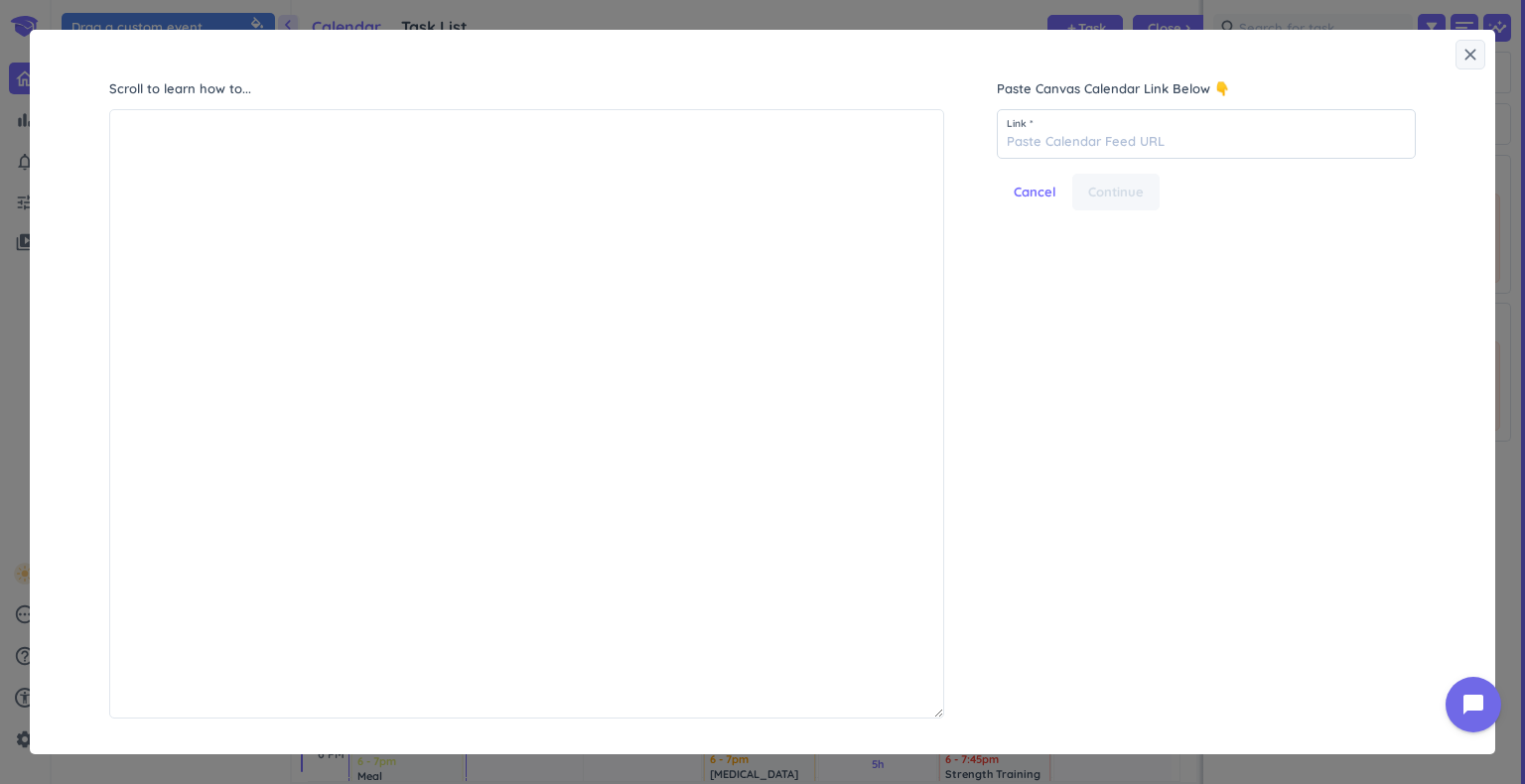 scroll, scrollTop: 8, scrollLeft: 9, axis: both 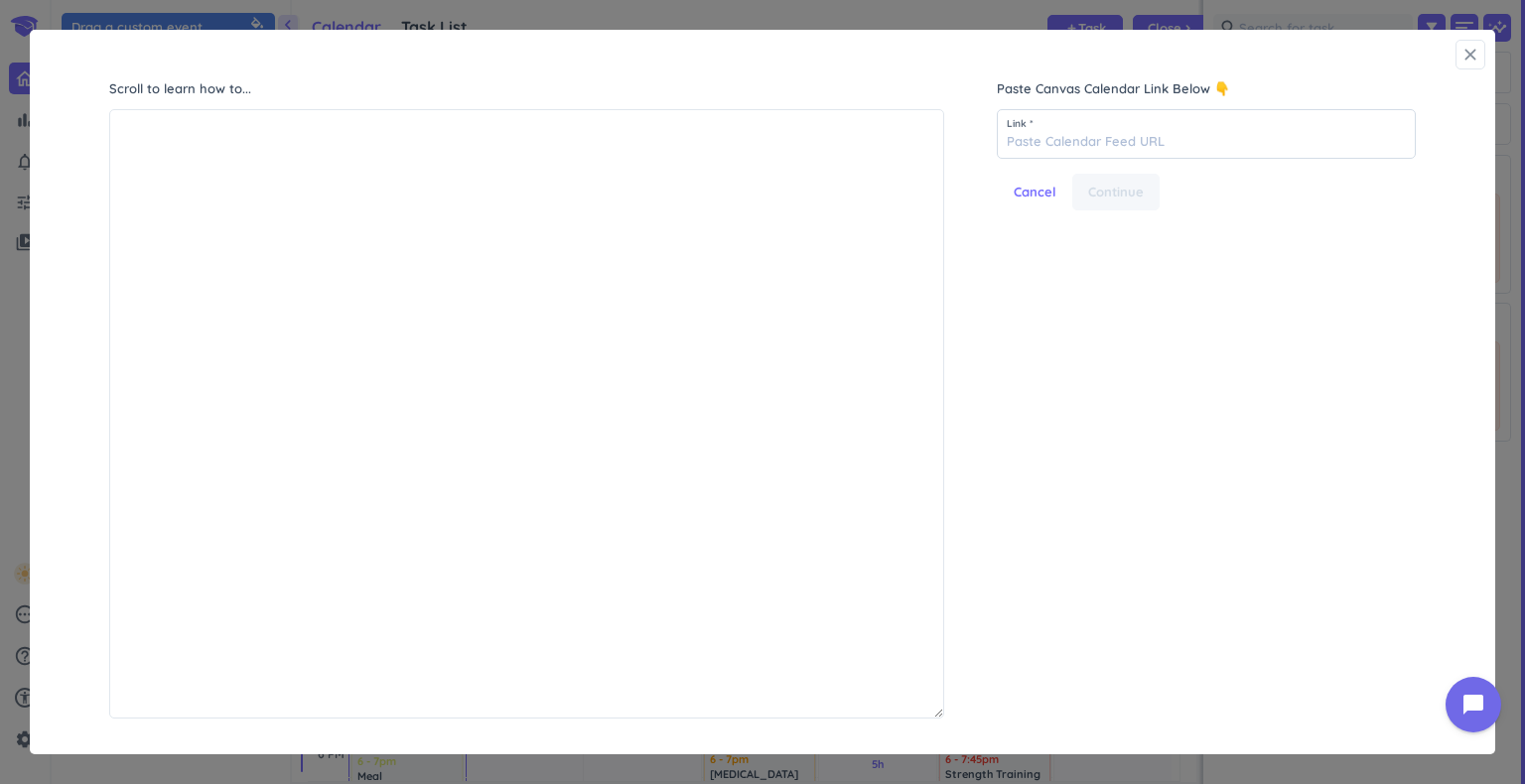 click on "close" at bounding box center (1470, 55) 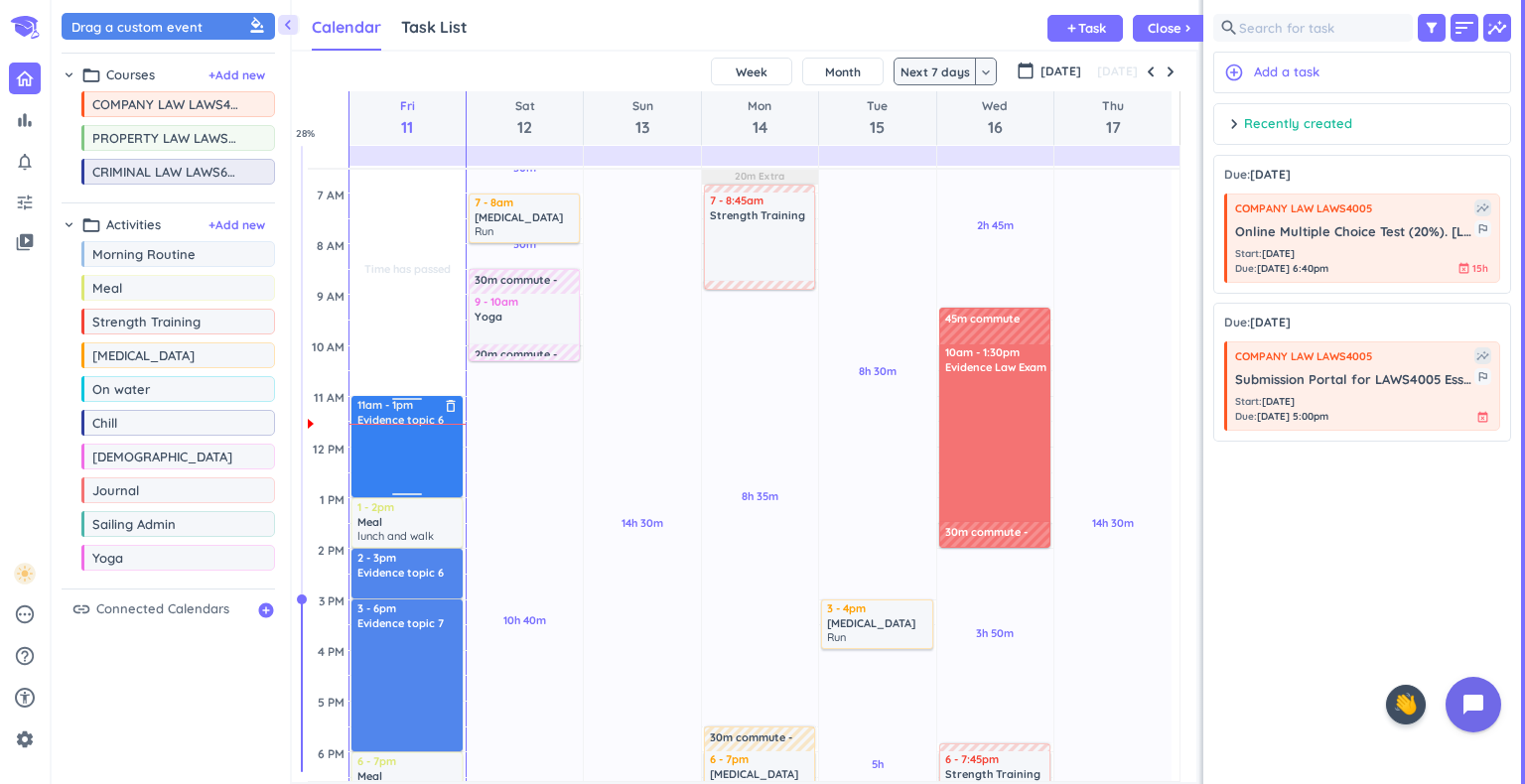 click at bounding box center (408, 460) 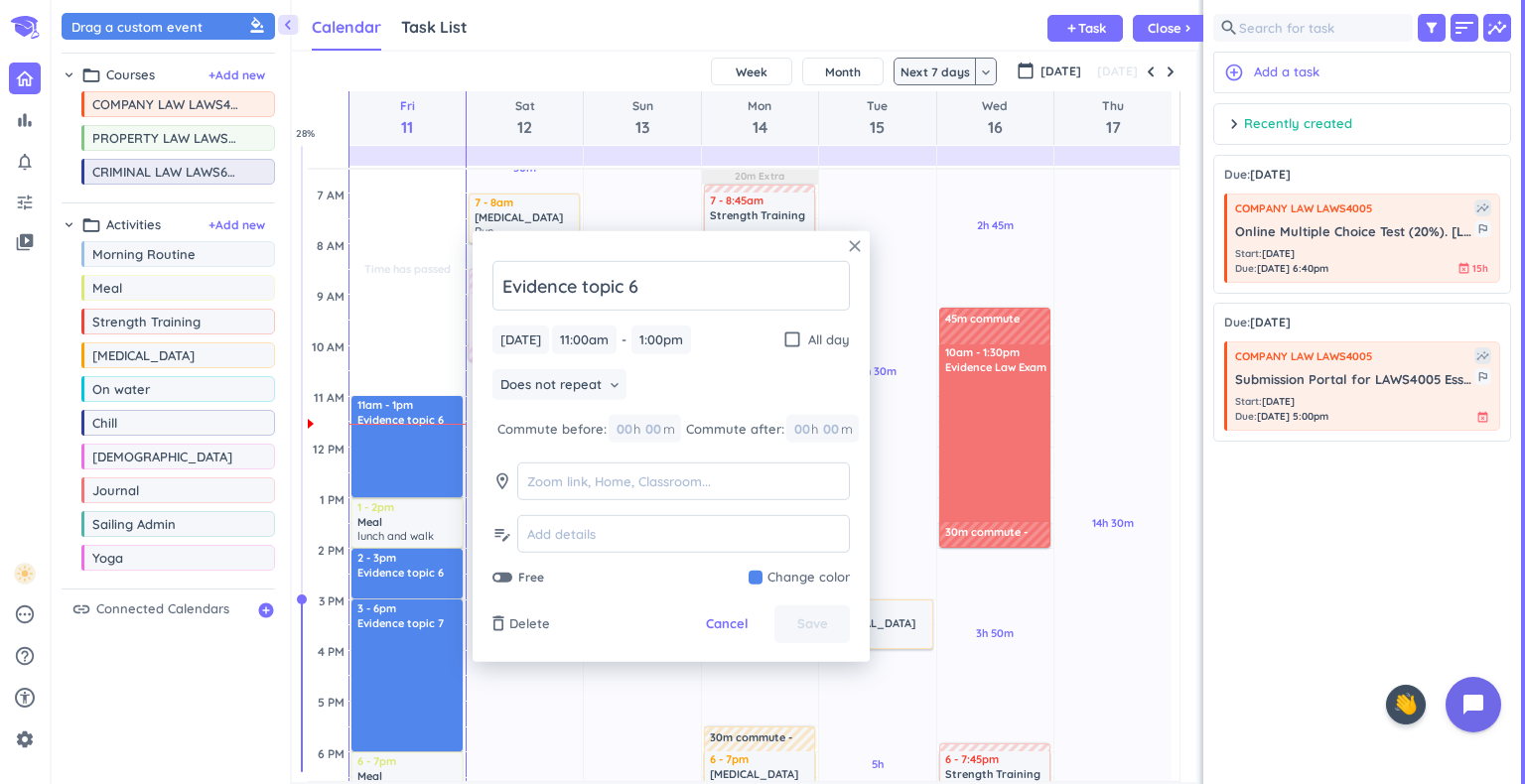 click on "close" at bounding box center [855, 246] 